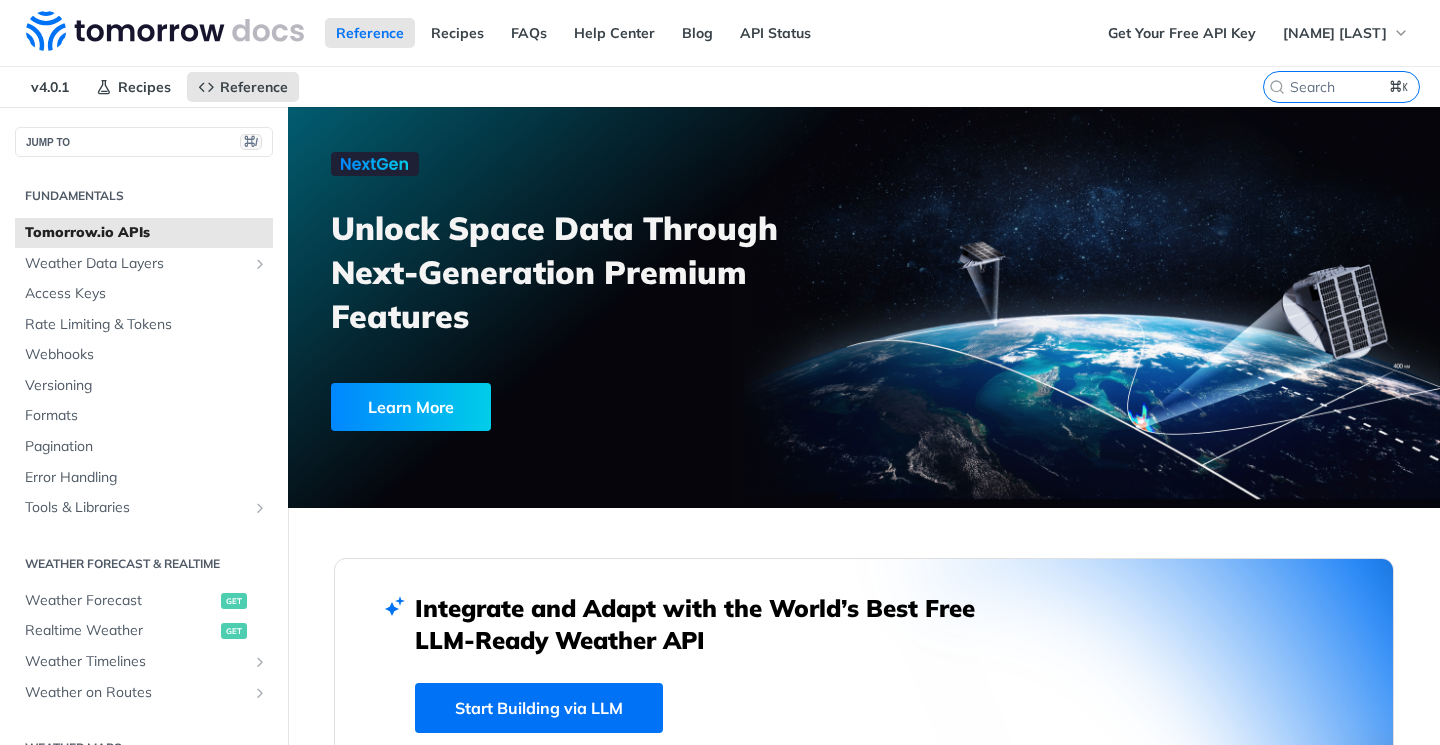 scroll, scrollTop: 0, scrollLeft: 0, axis: both 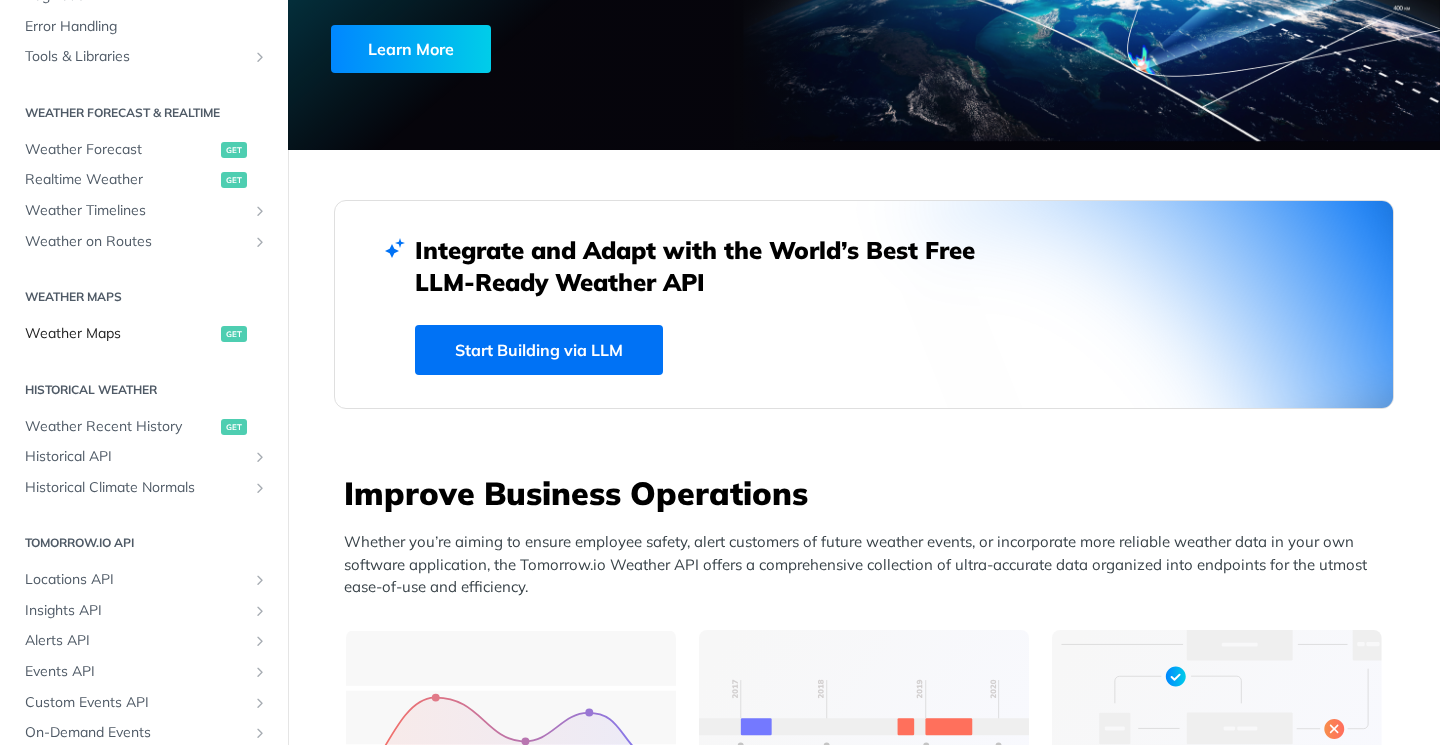 click on "Weather Maps" at bounding box center (120, 334) 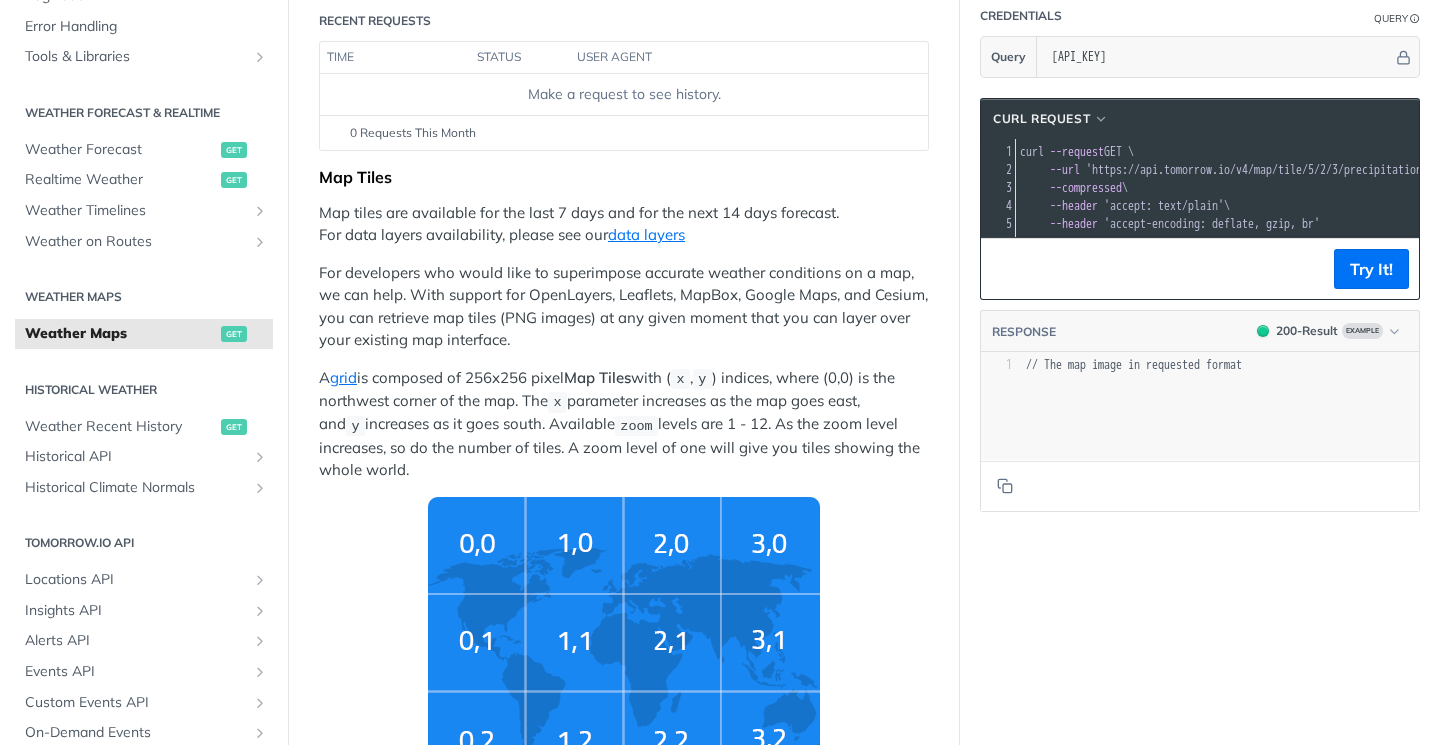 scroll, scrollTop: 274, scrollLeft: 0, axis: vertical 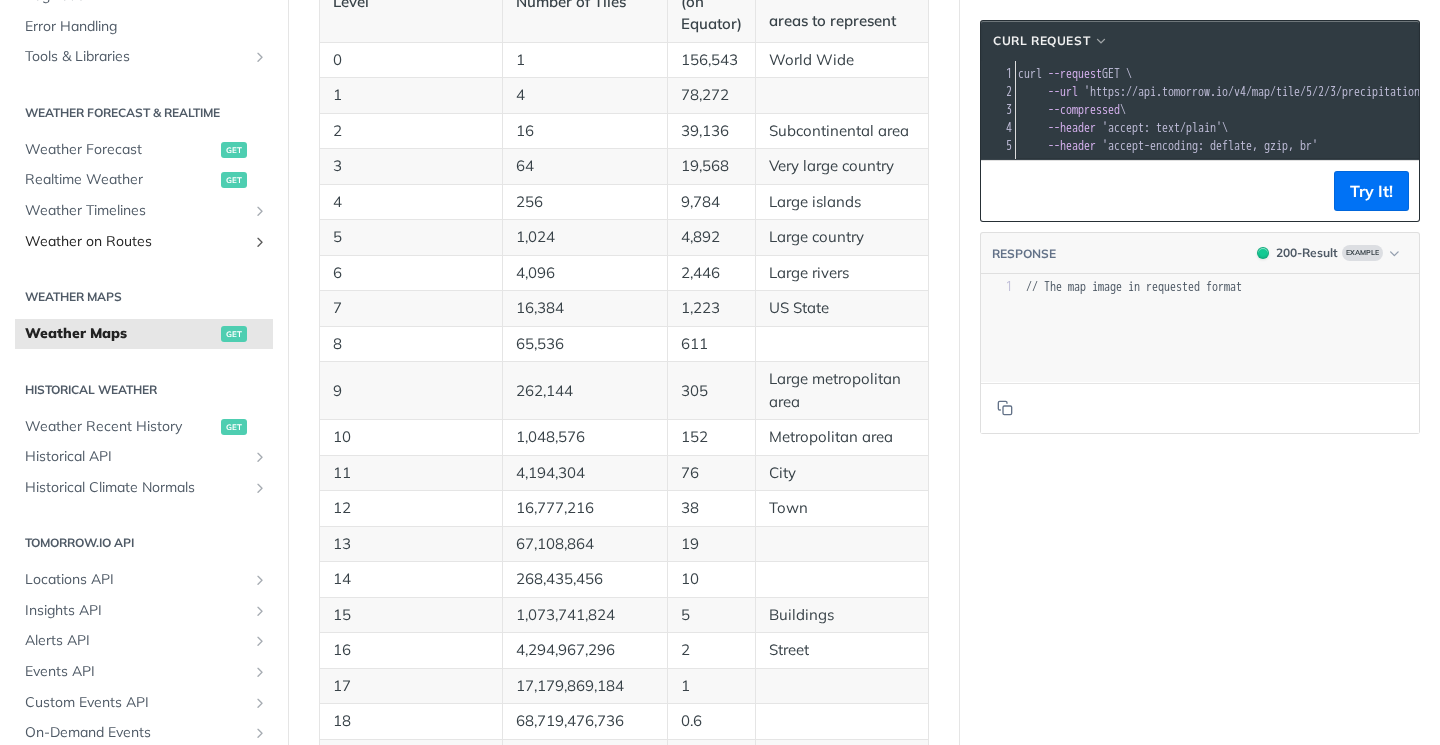 click on "Weather on Routes" at bounding box center (136, 242) 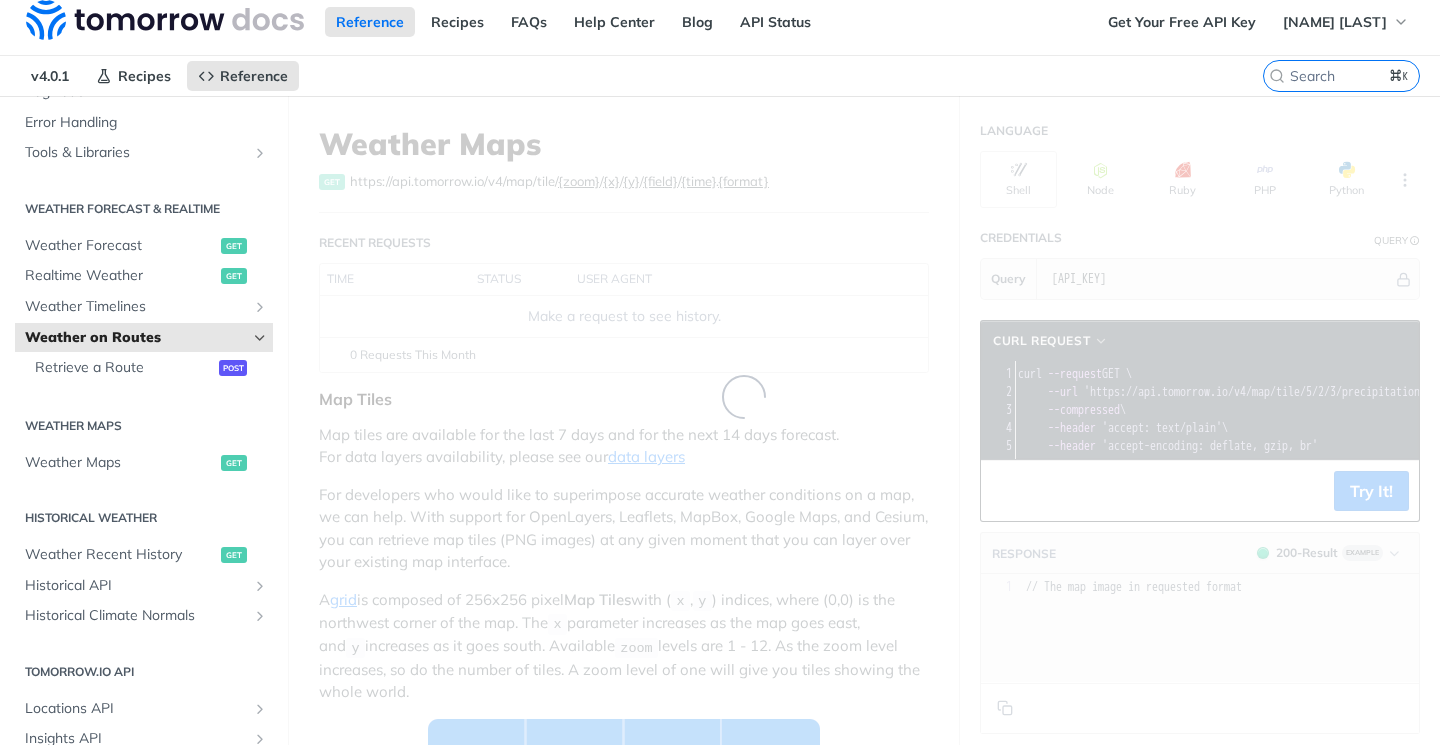 scroll, scrollTop: 0, scrollLeft: 0, axis: both 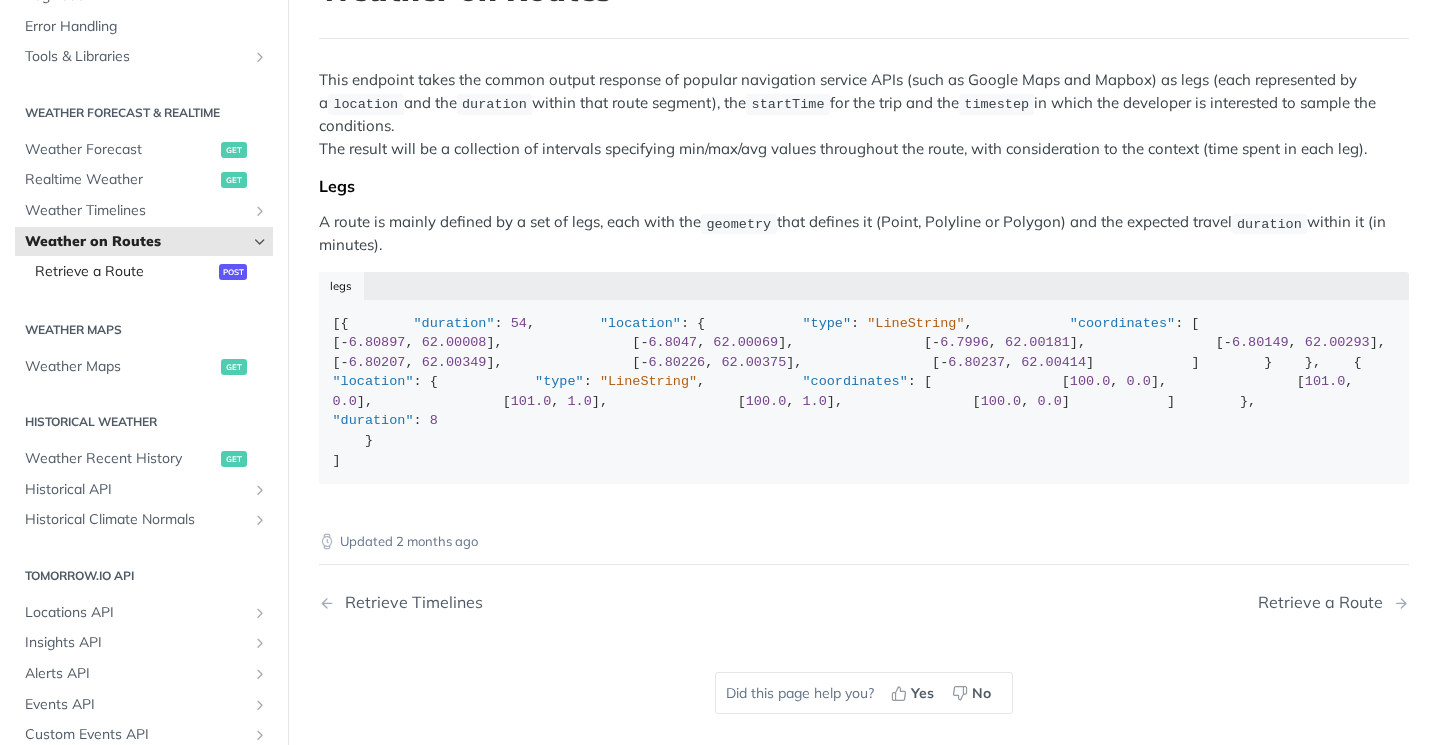 click on "Retrieve a Route" at bounding box center (124, 272) 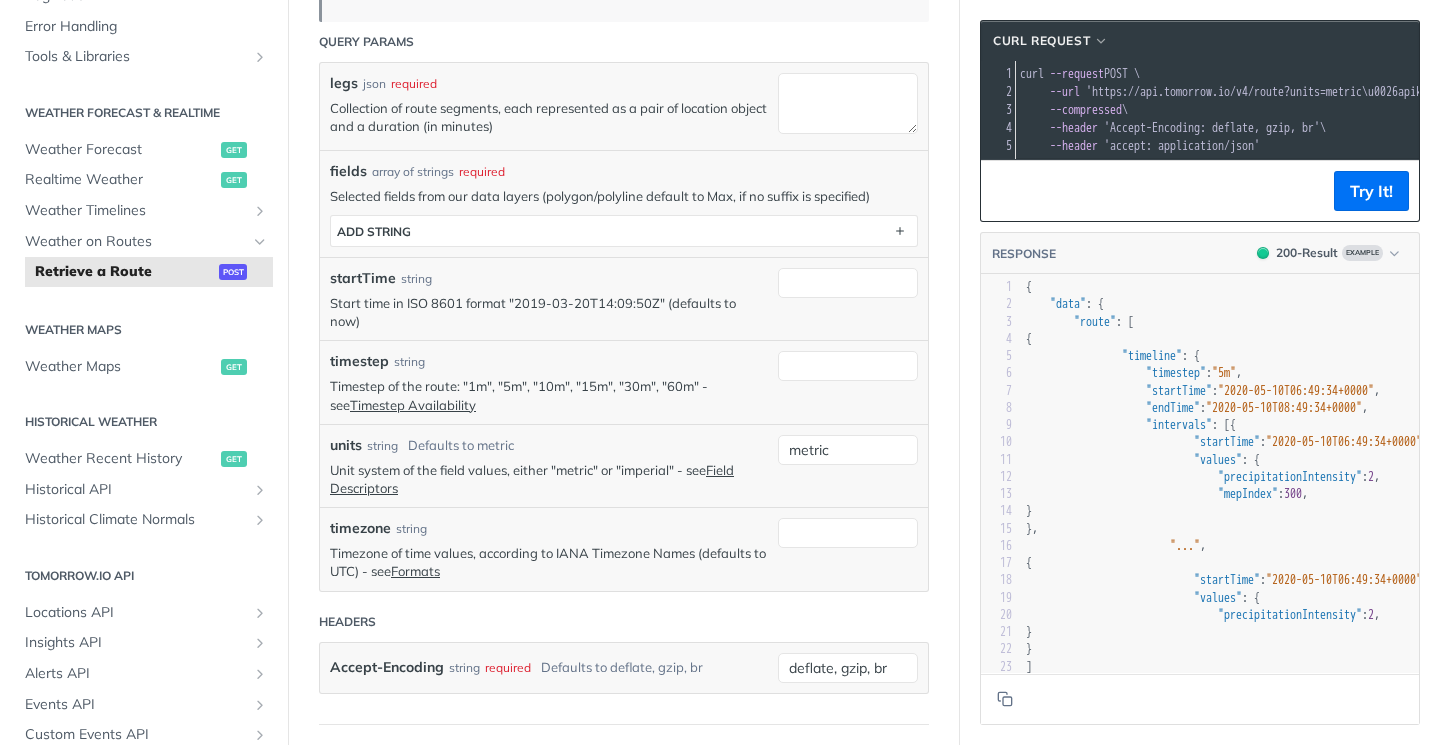 scroll, scrollTop: 536, scrollLeft: 0, axis: vertical 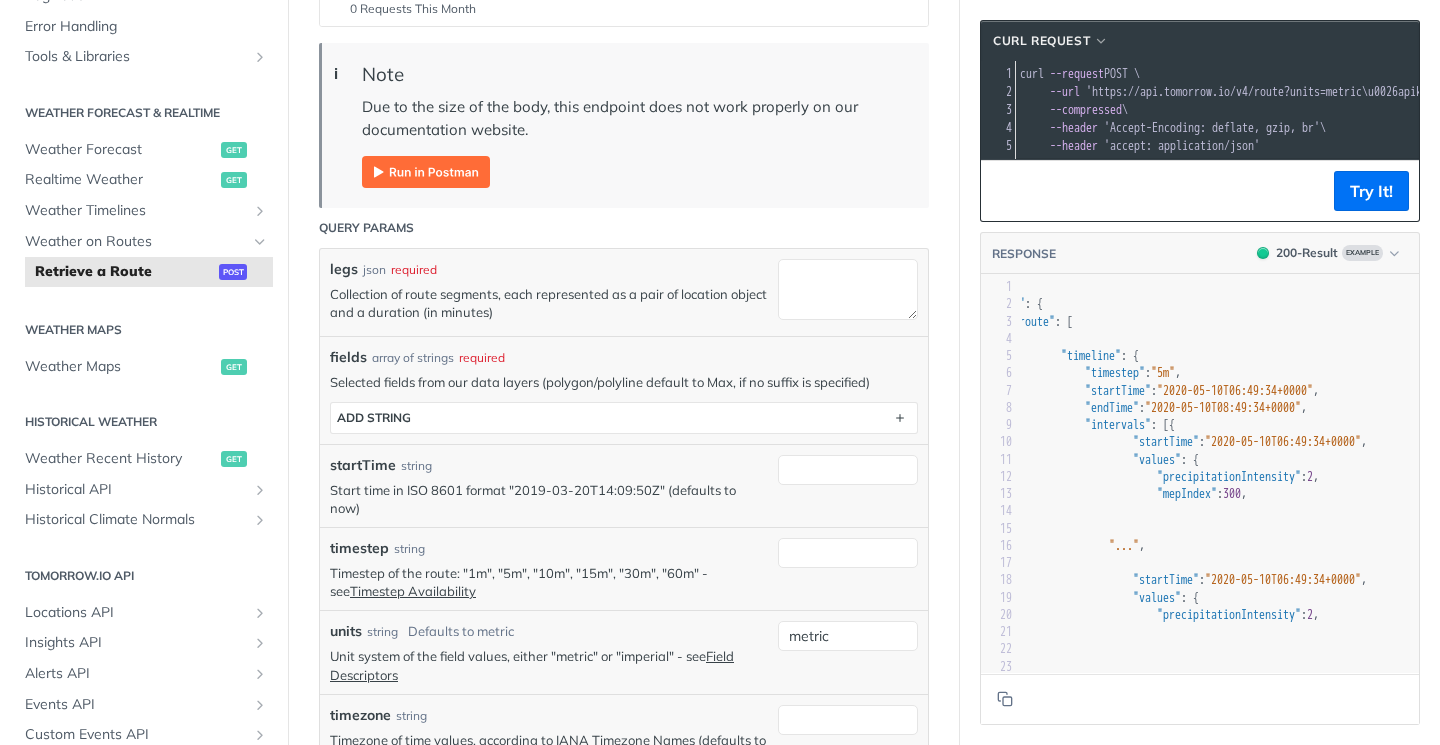 click on "--compressed  \" at bounding box center (1074, 110) 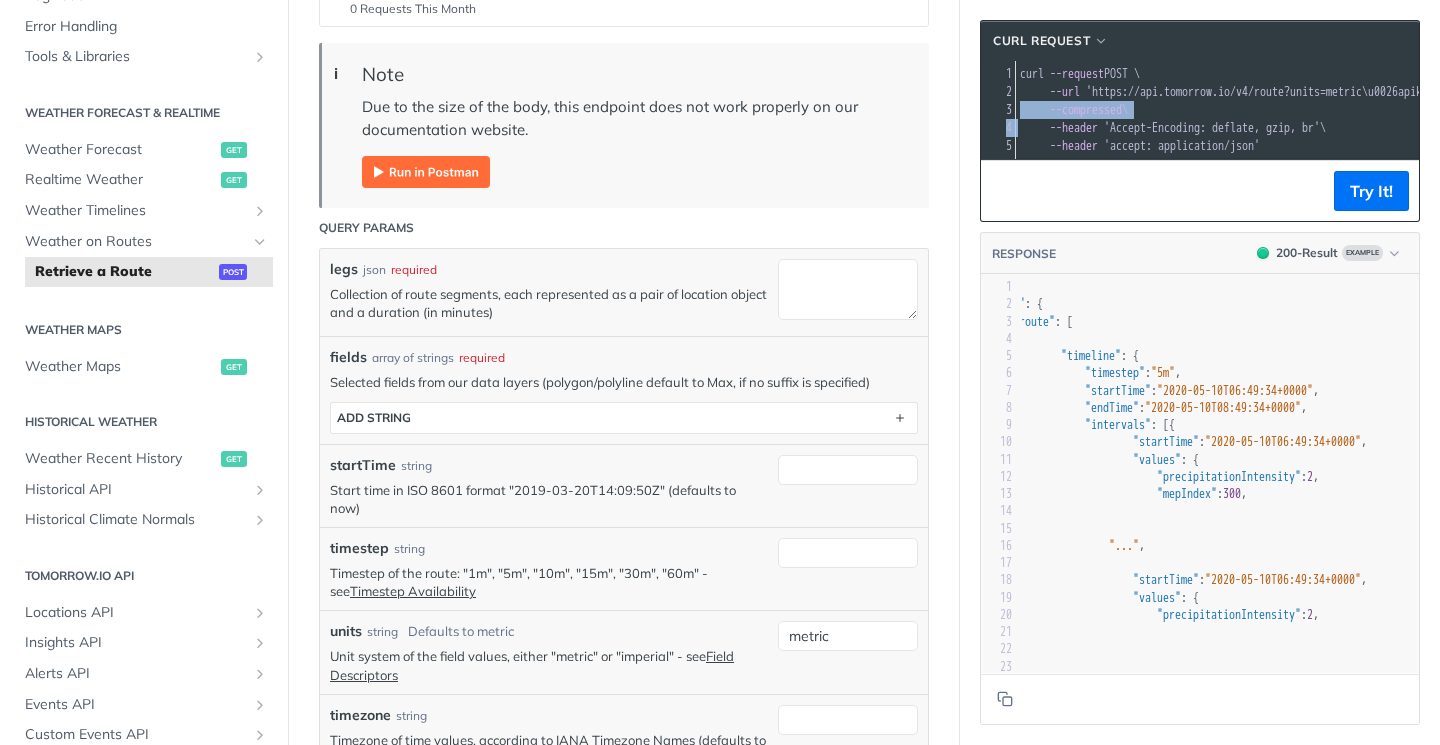 click on "--compressed  \" at bounding box center [1074, 110] 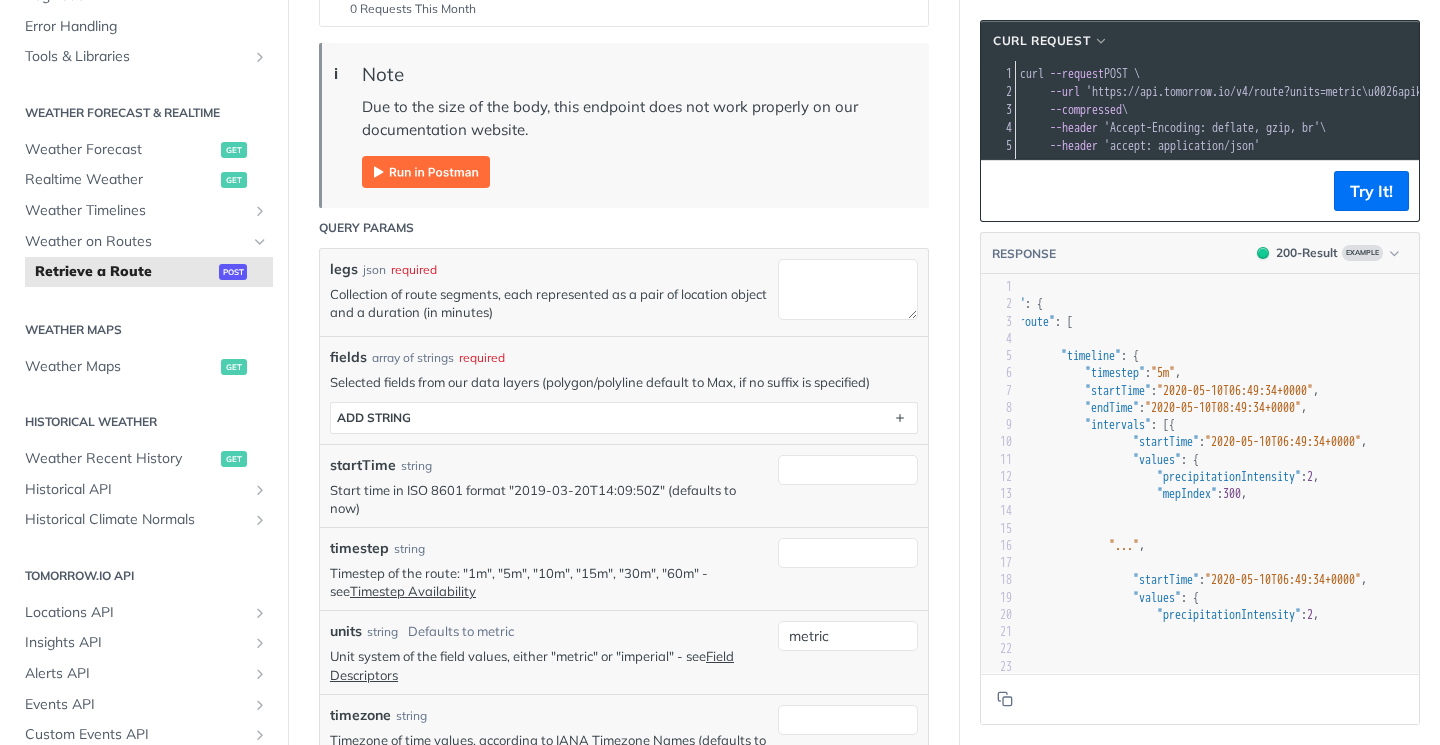 click on "--compressed  \" at bounding box center (1074, 110) 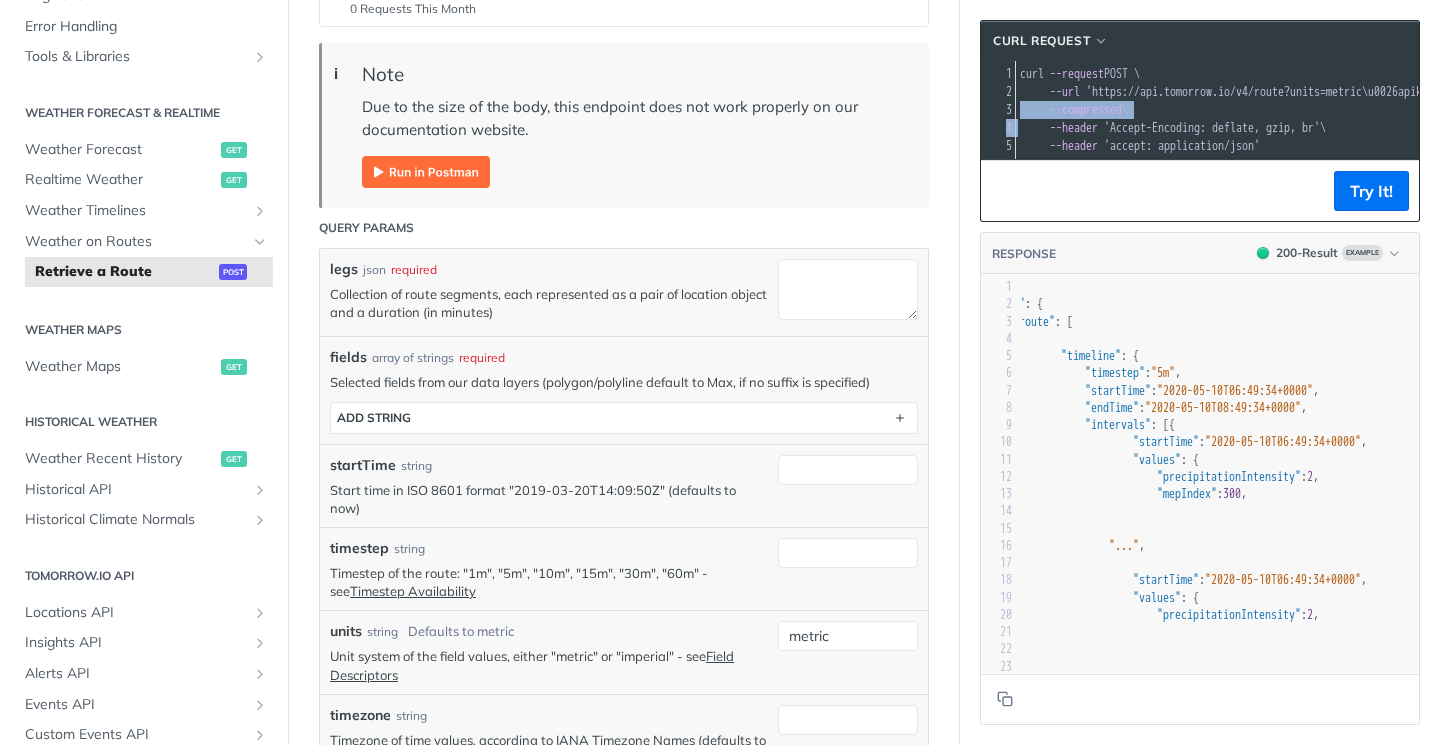 click on "--compressed  \" at bounding box center (1074, 110) 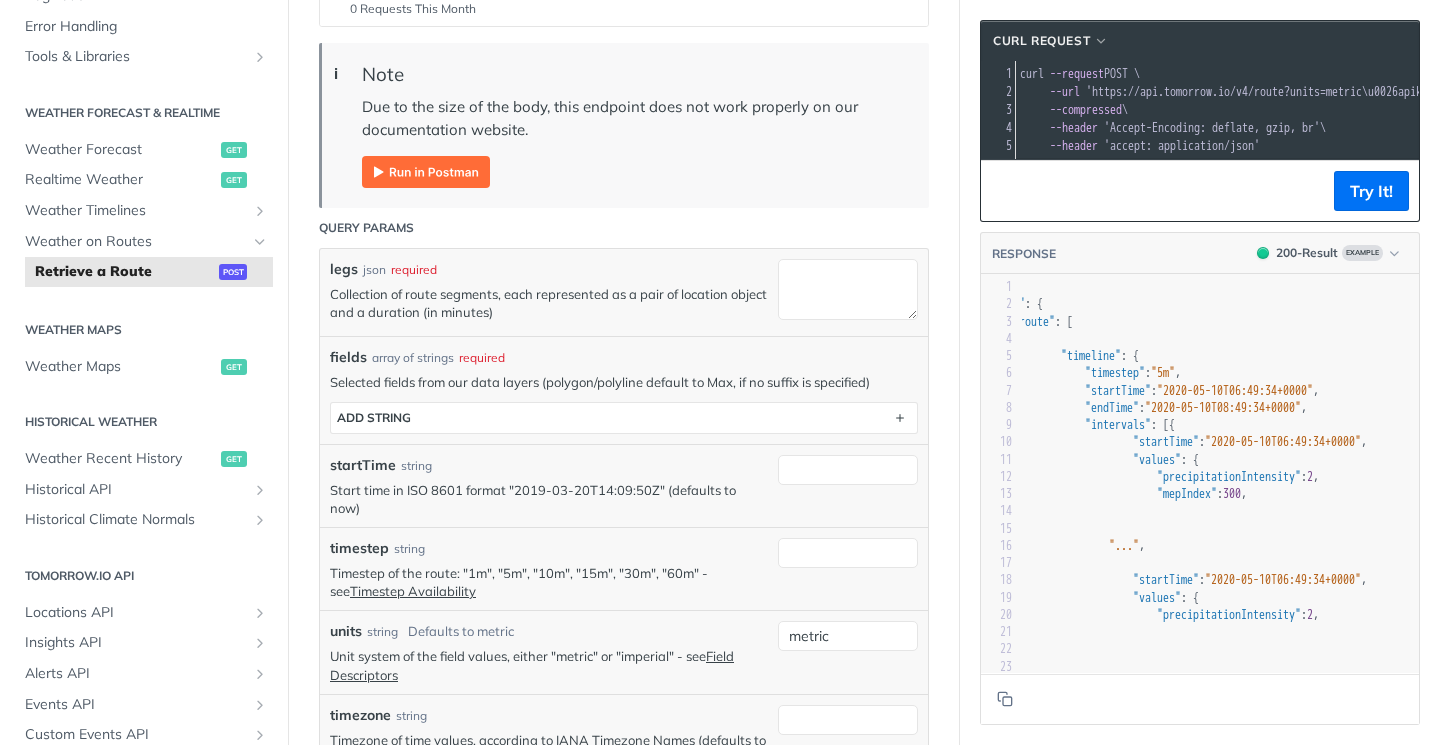 click on "curl" at bounding box center (1032, 74) 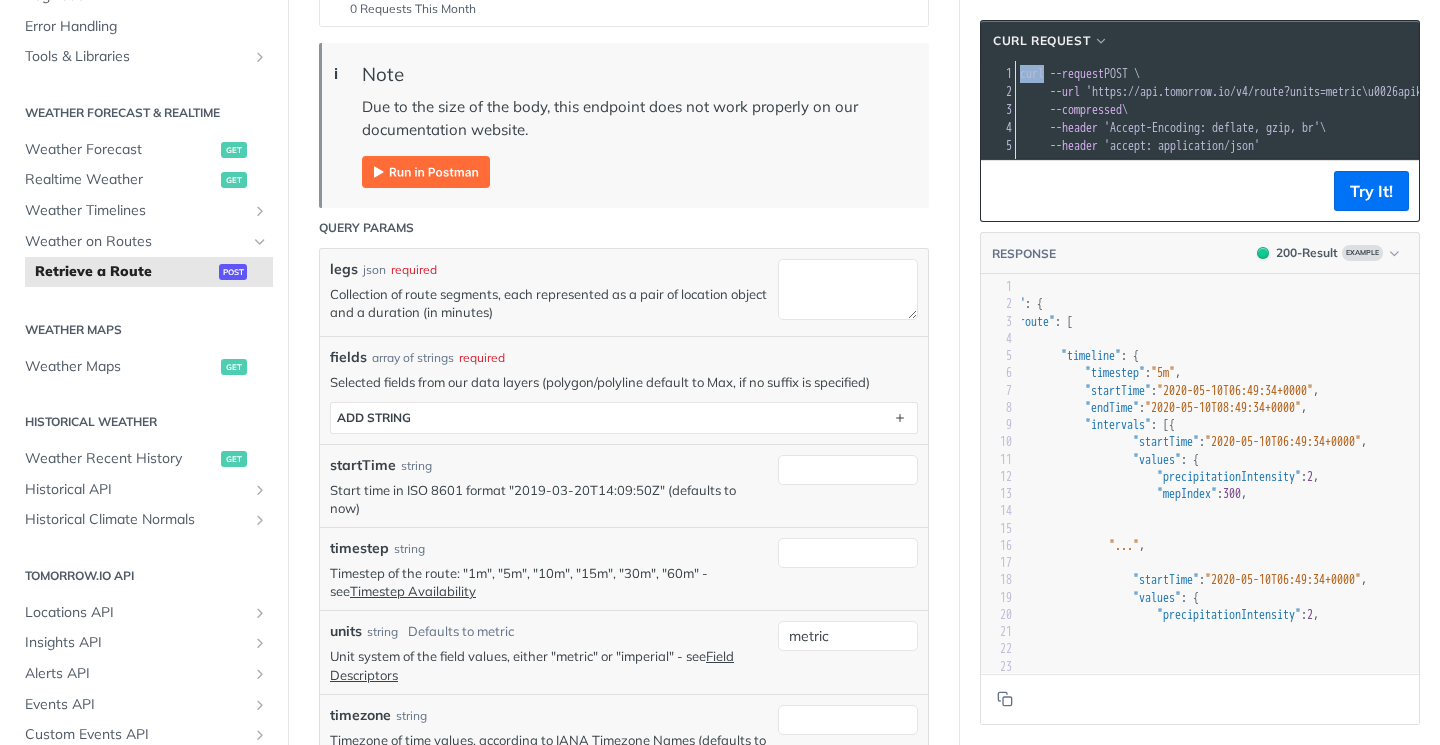 click on "curl" at bounding box center [1032, 74] 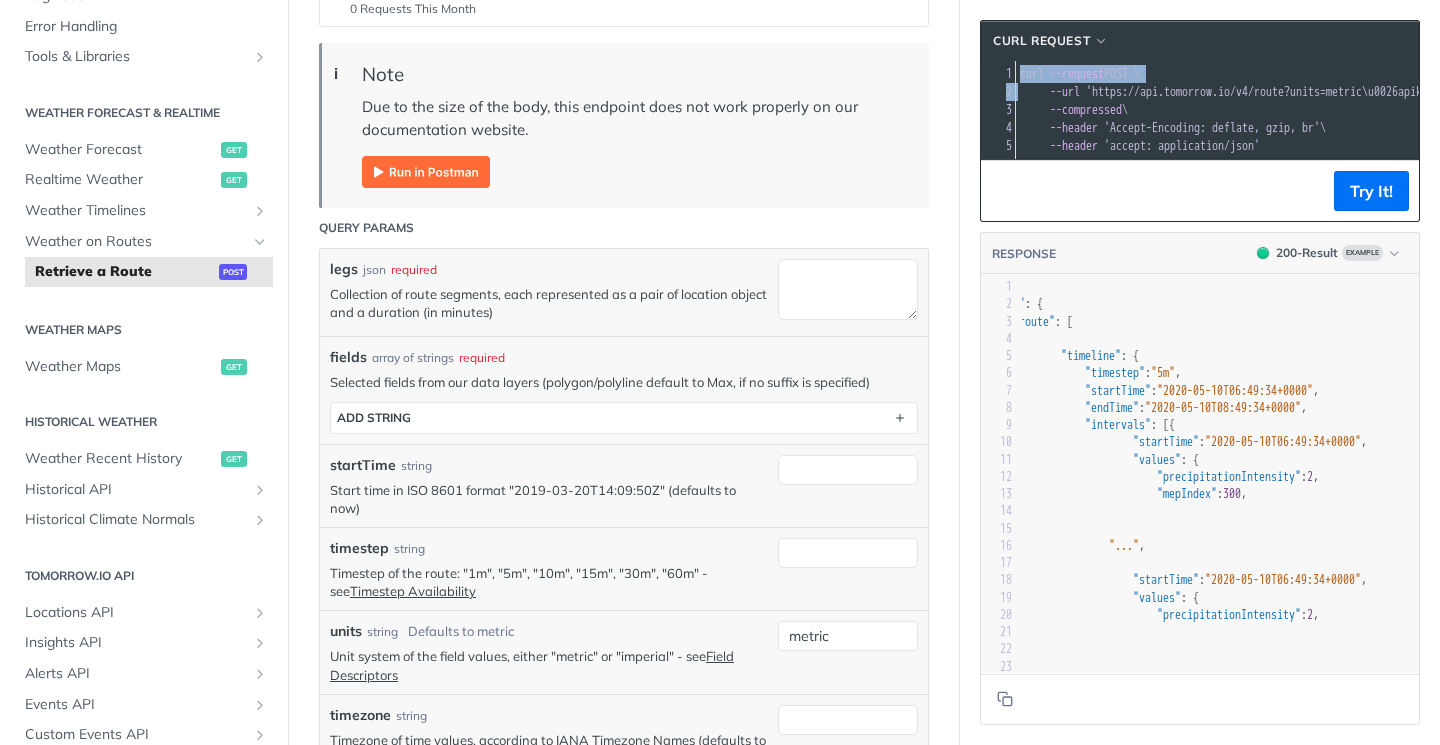 click on "curl" at bounding box center [1032, 74] 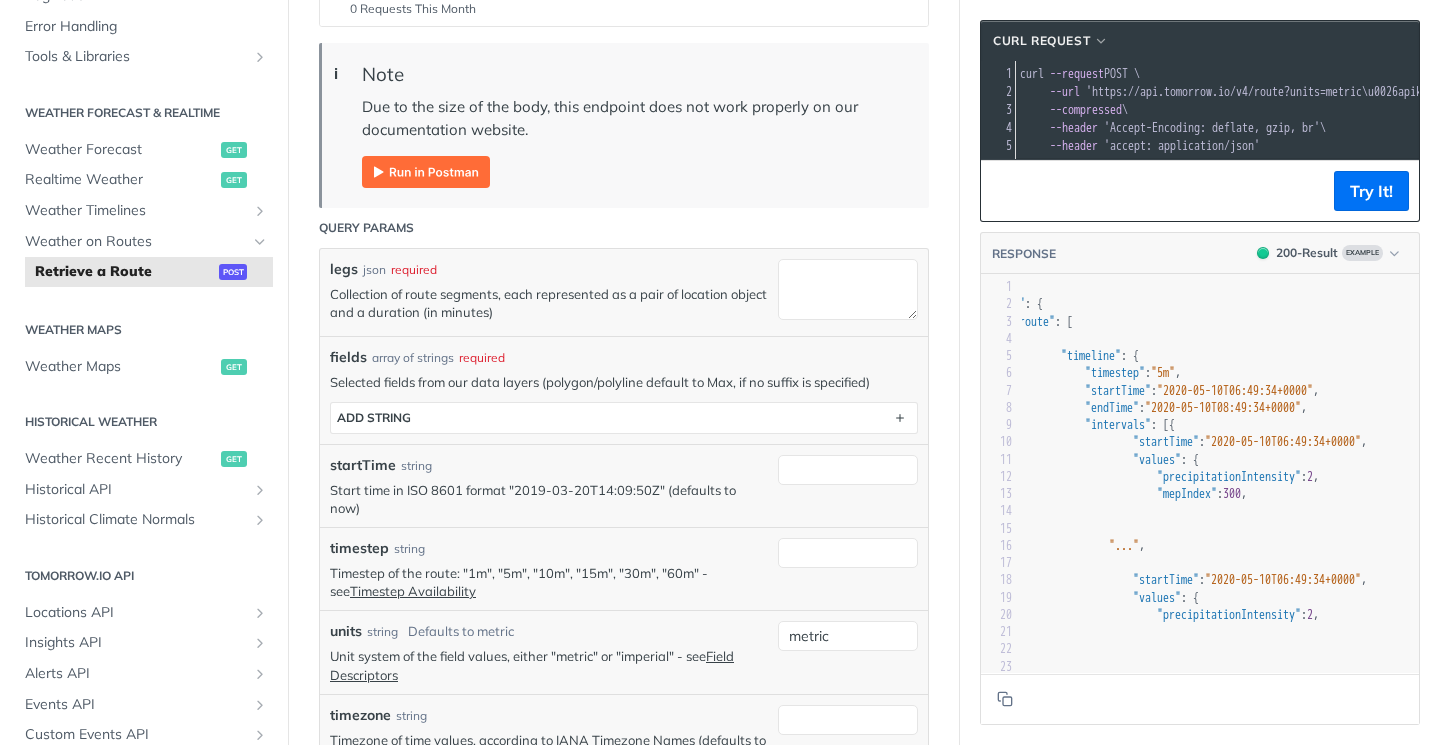 click on "curl" at bounding box center (1032, 74) 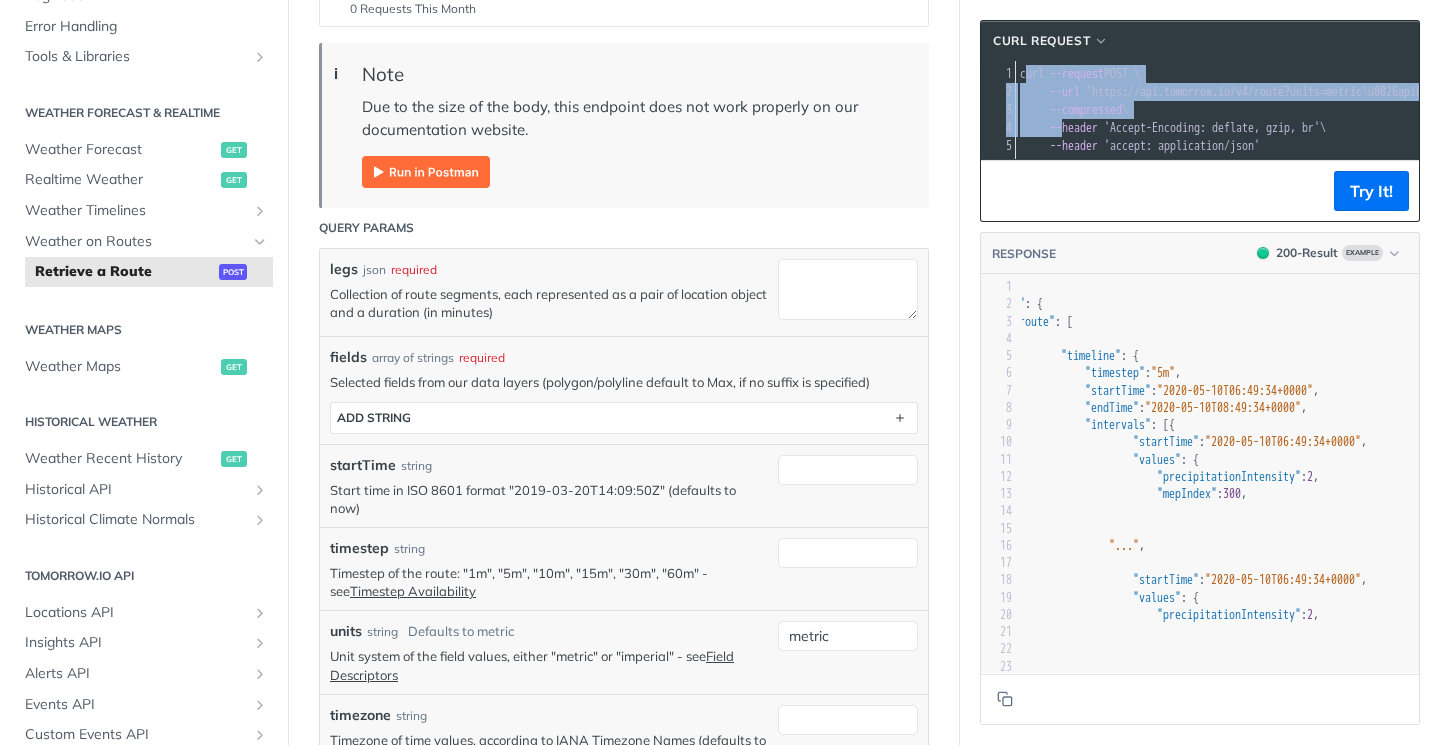 drag, startPoint x: 1026, startPoint y: 79, endPoint x: 1073, endPoint y: 121, distance: 63.03174 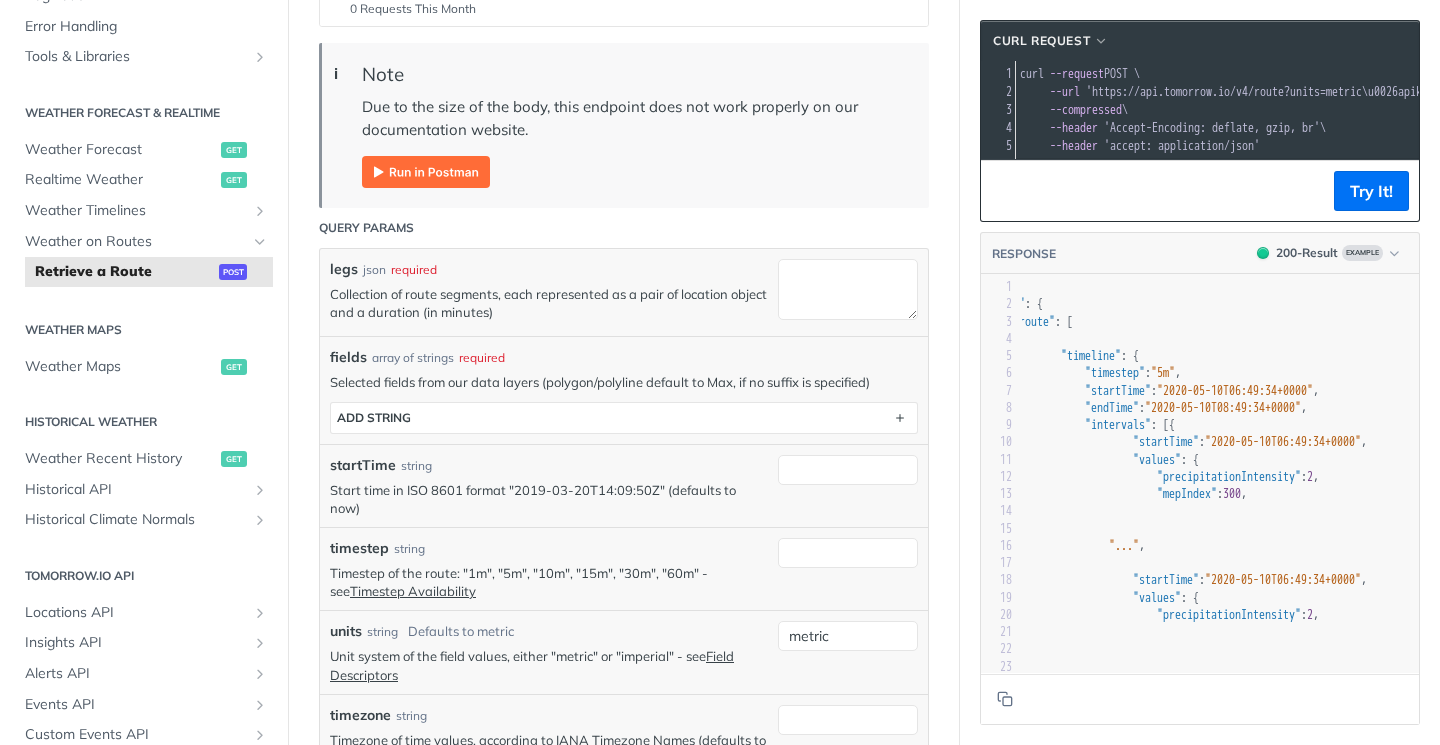 scroll, scrollTop: 439, scrollLeft: 0, axis: vertical 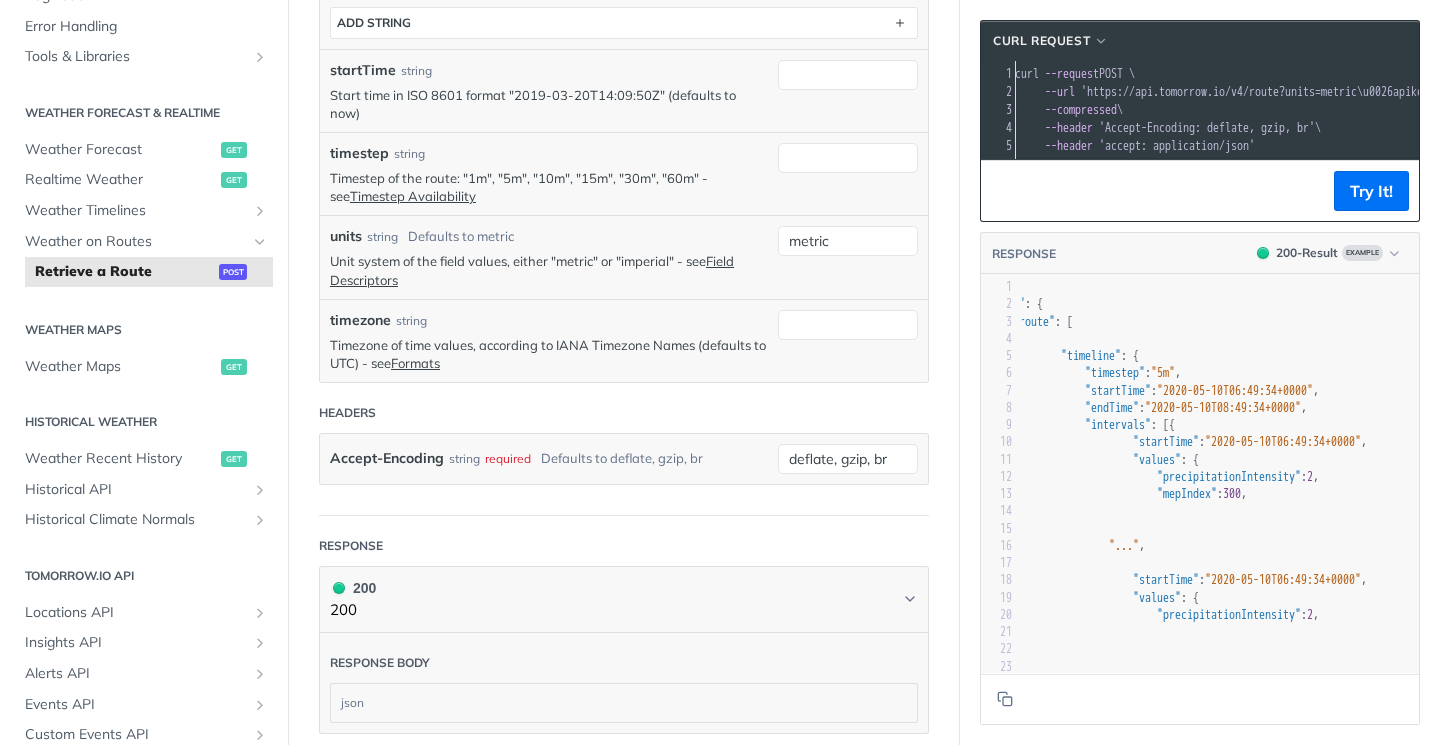 click on "--header   'Accept-Encoding: deflate, gzip, br'  \" at bounding box center [1375, 128] 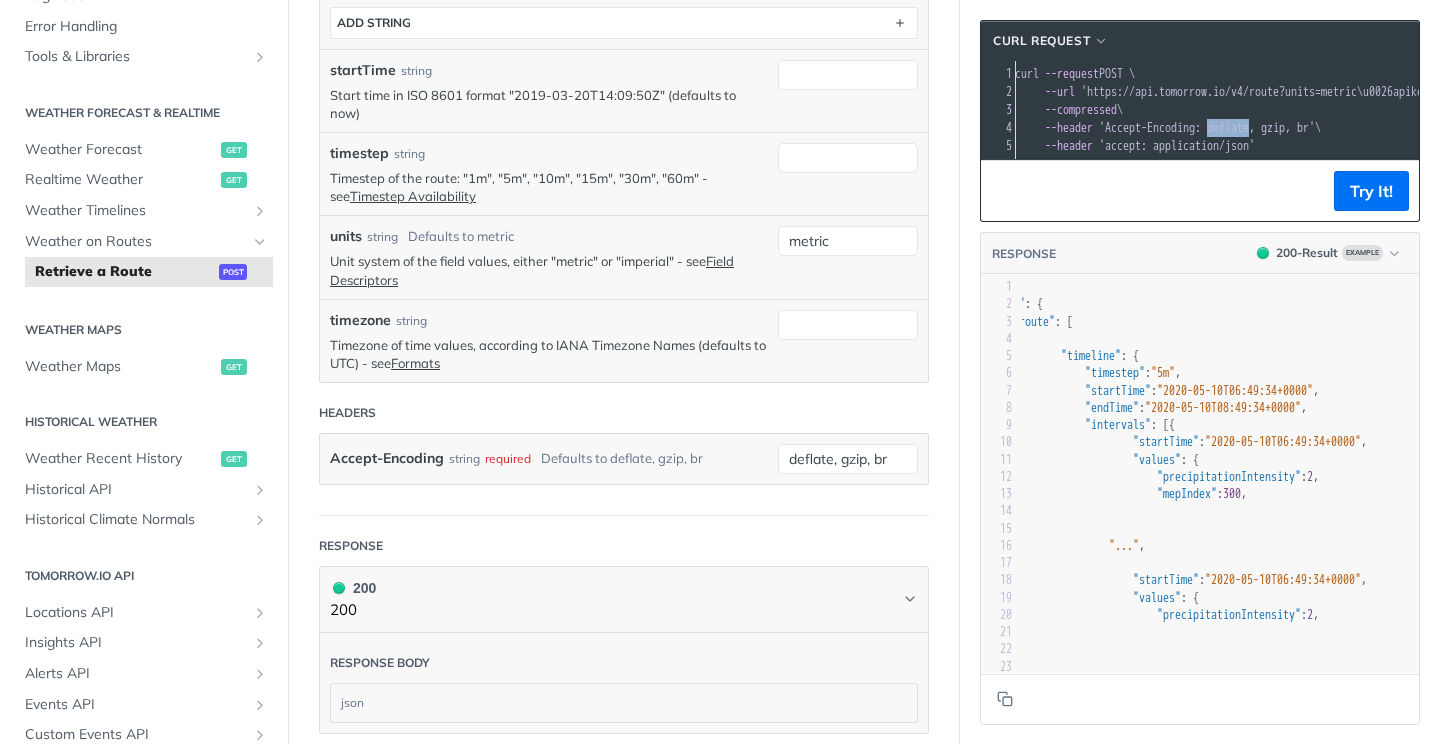 click on "--header   'Accept-Encoding: deflate, gzip, br'  \" at bounding box center [1375, 128] 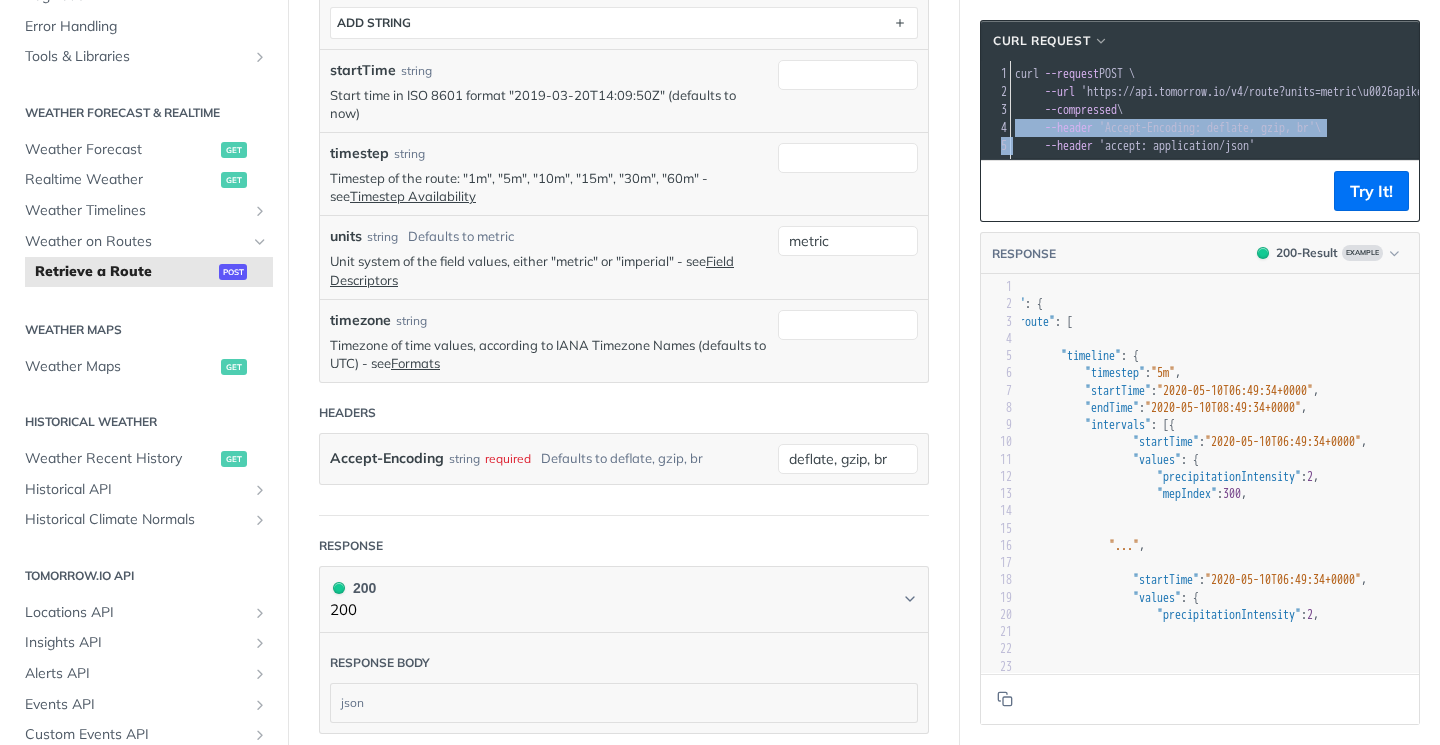 scroll, scrollTop: 0, scrollLeft: 0, axis: both 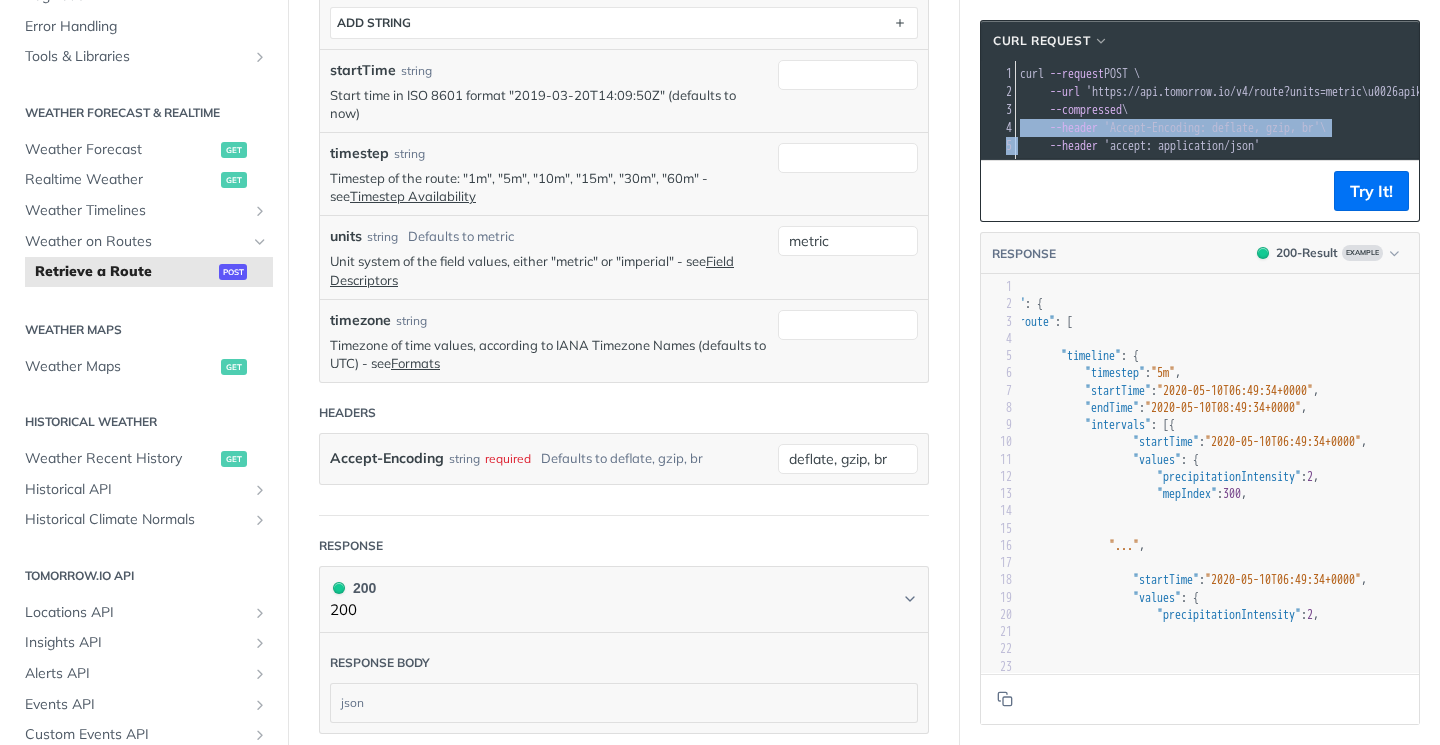 click on "--header   'Accept-Encoding: deflate, gzip, br'  \" at bounding box center (1380, 128) 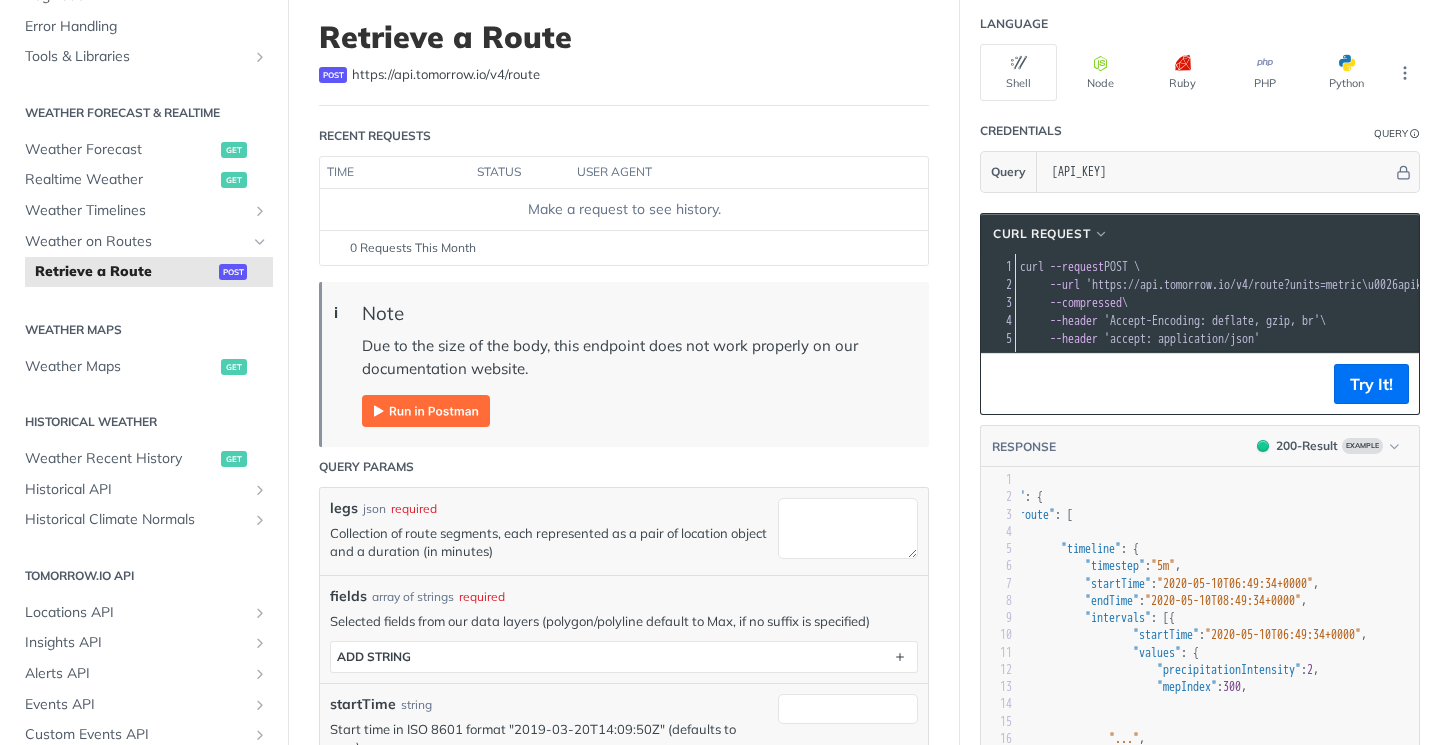 scroll, scrollTop: 0, scrollLeft: 0, axis: both 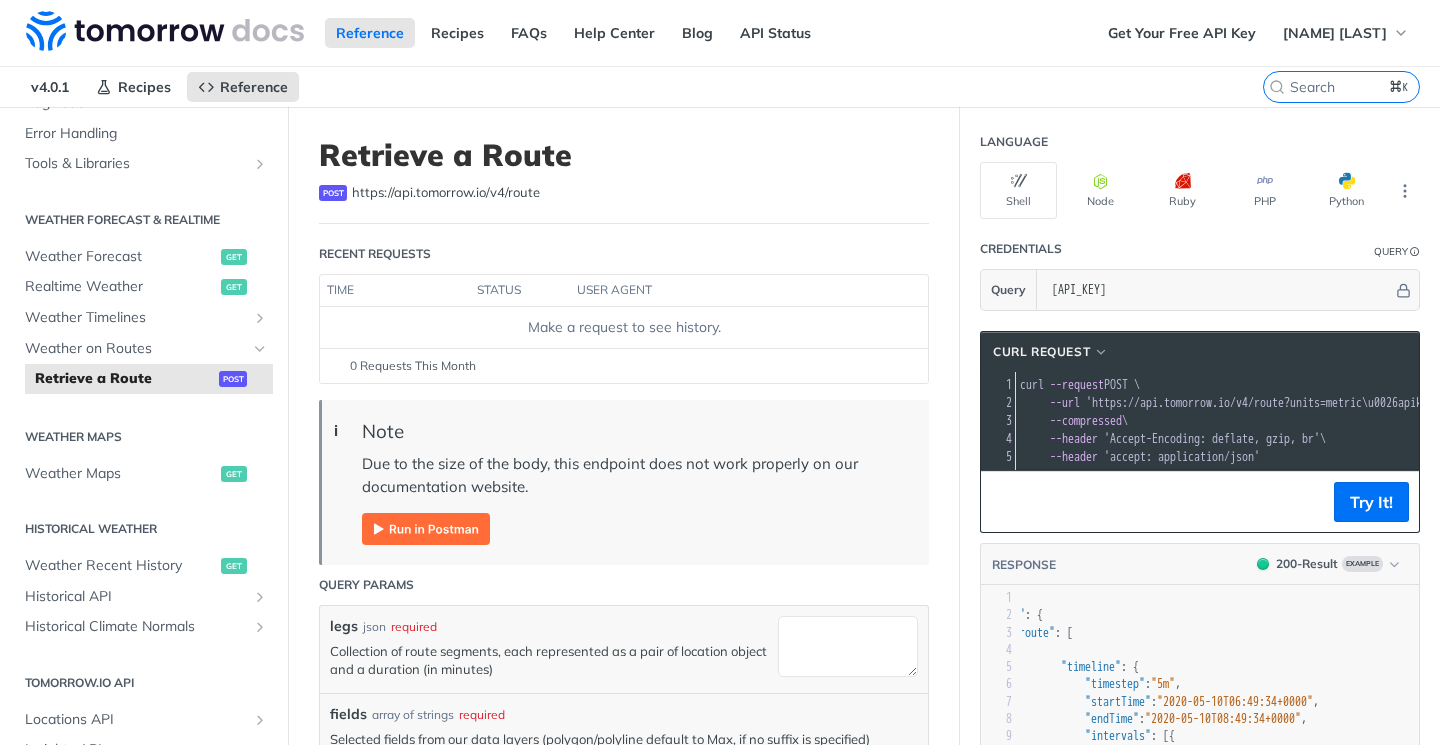 click on "--url   'https://api.tomorrow.io/v4/route?units=metric\u0026apikey=[API_KEY]'  \" at bounding box center (1380, 403) 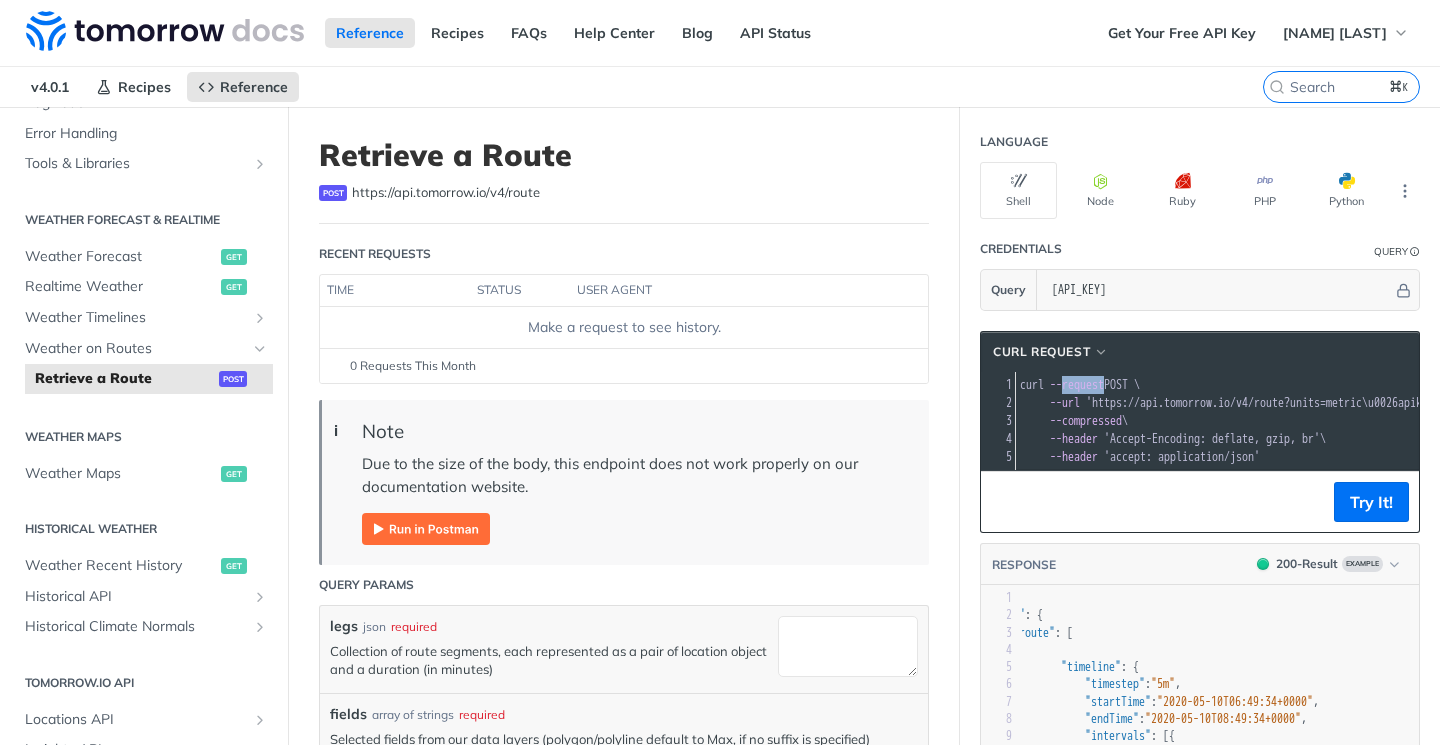 click on "--url   'https://api.tomorrow.io/v4/route?units=metric\u0026apikey=[API_KEY]'  \" at bounding box center (1380, 403) 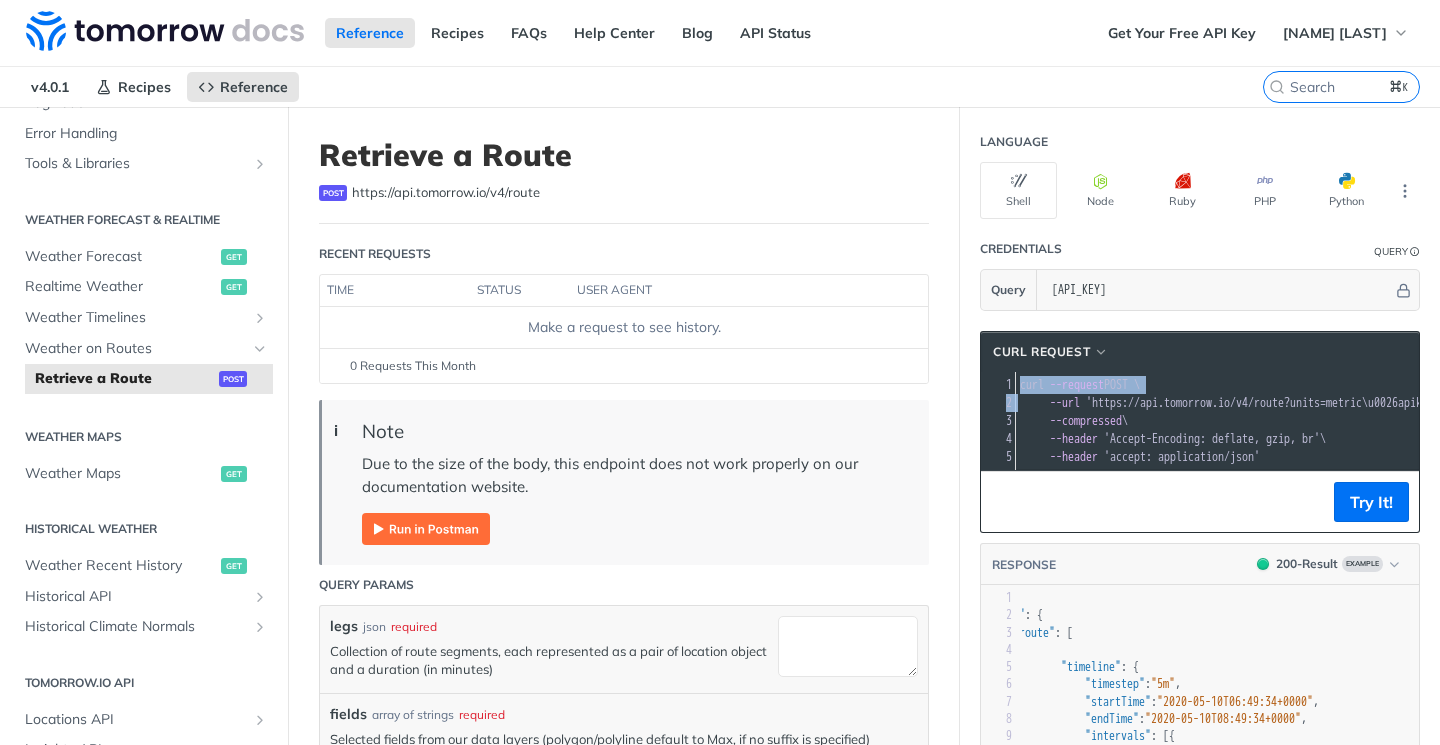 click on "--url   'https://api.tomorrow.io/v4/route?units=metric\u0026apikey=[API_KEY]'  \" at bounding box center (1380, 403) 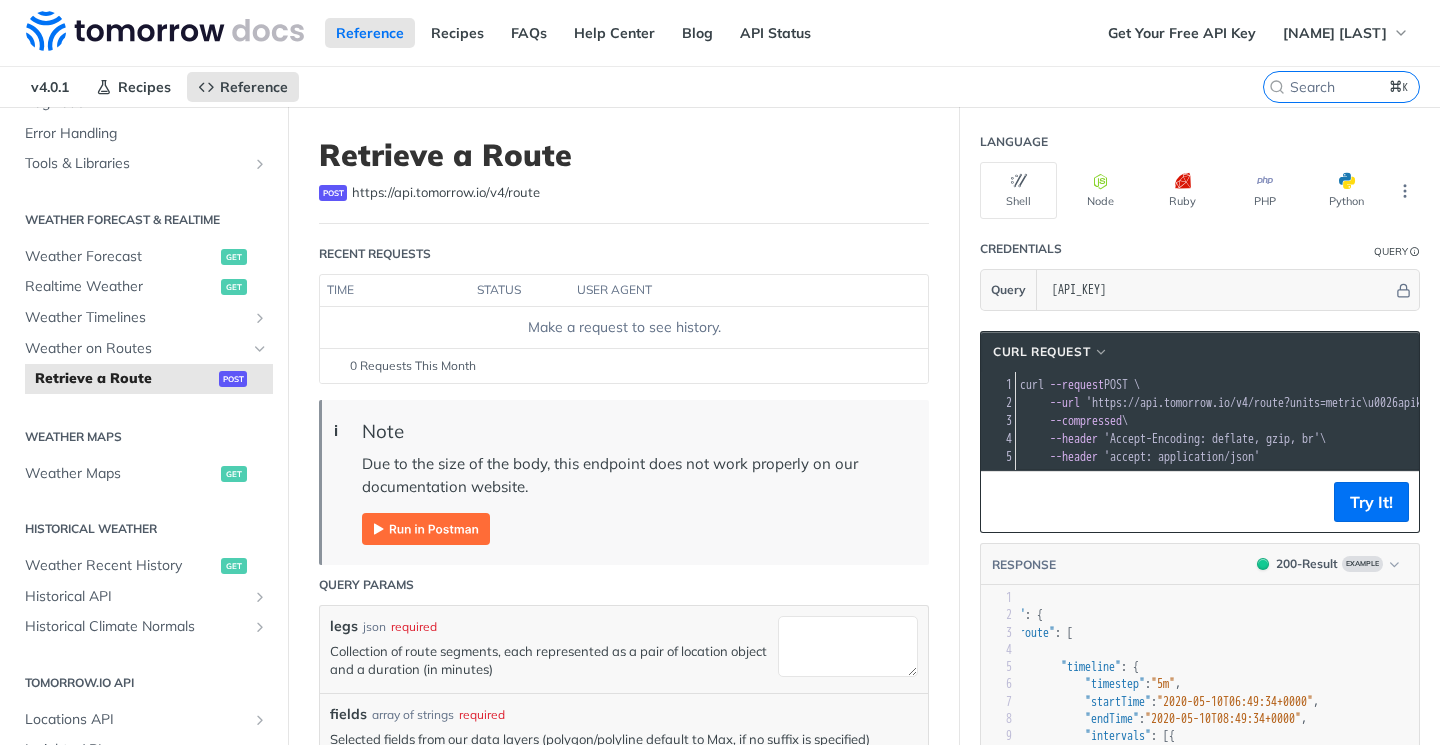 click on "--url   'https://api.tomorrow.io/v4/route?units=metric\u0026apikey=[API_KEY]'  \" at bounding box center [1380, 403] 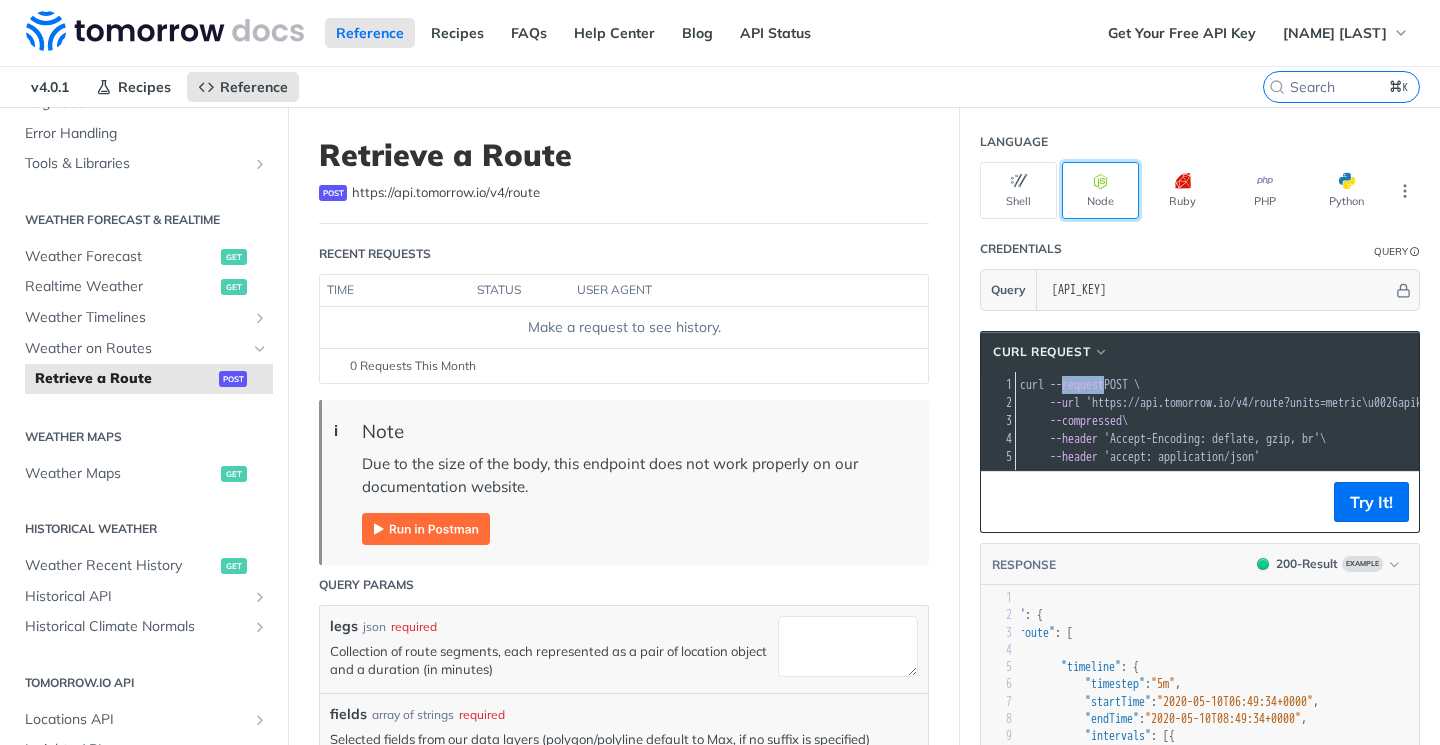 click on "Node" at bounding box center (1100, 190) 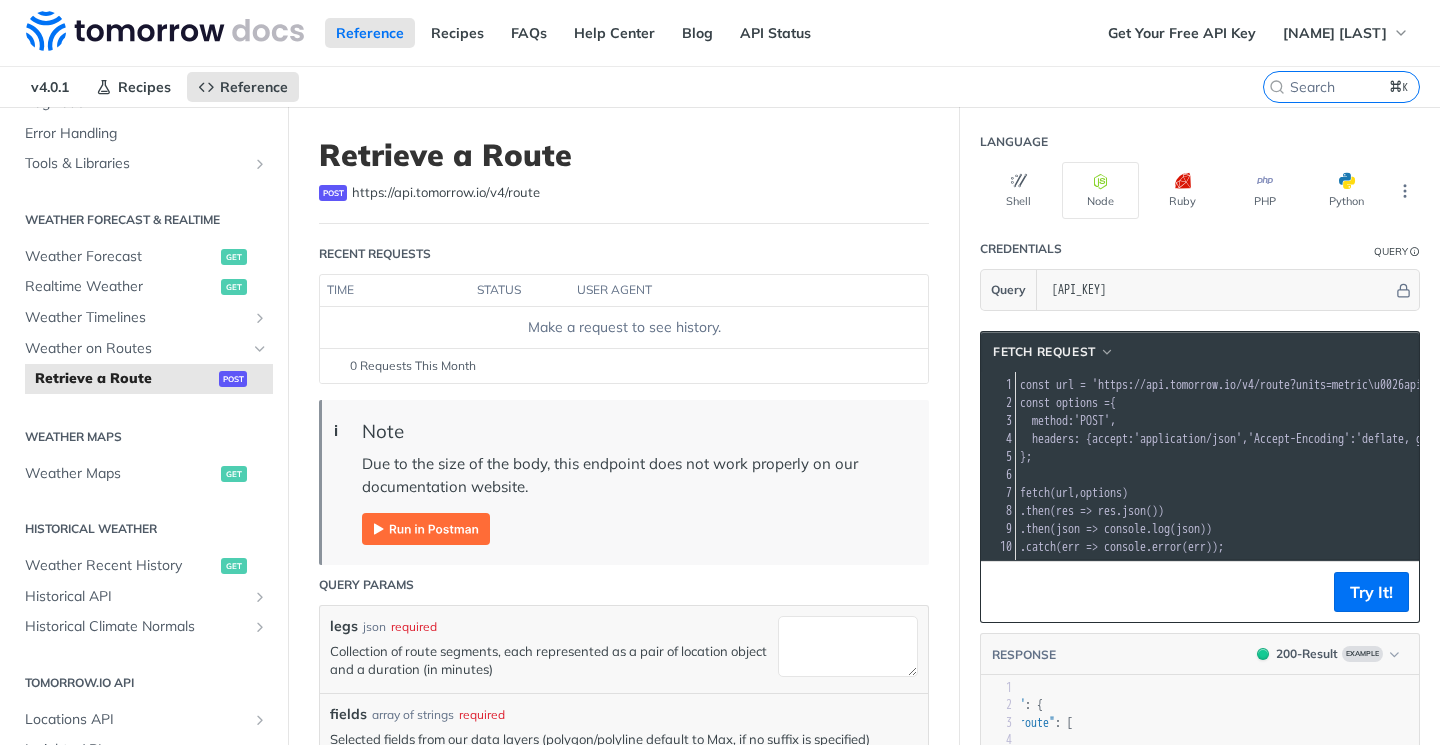 click on "options" at bounding box center (1101, 493) 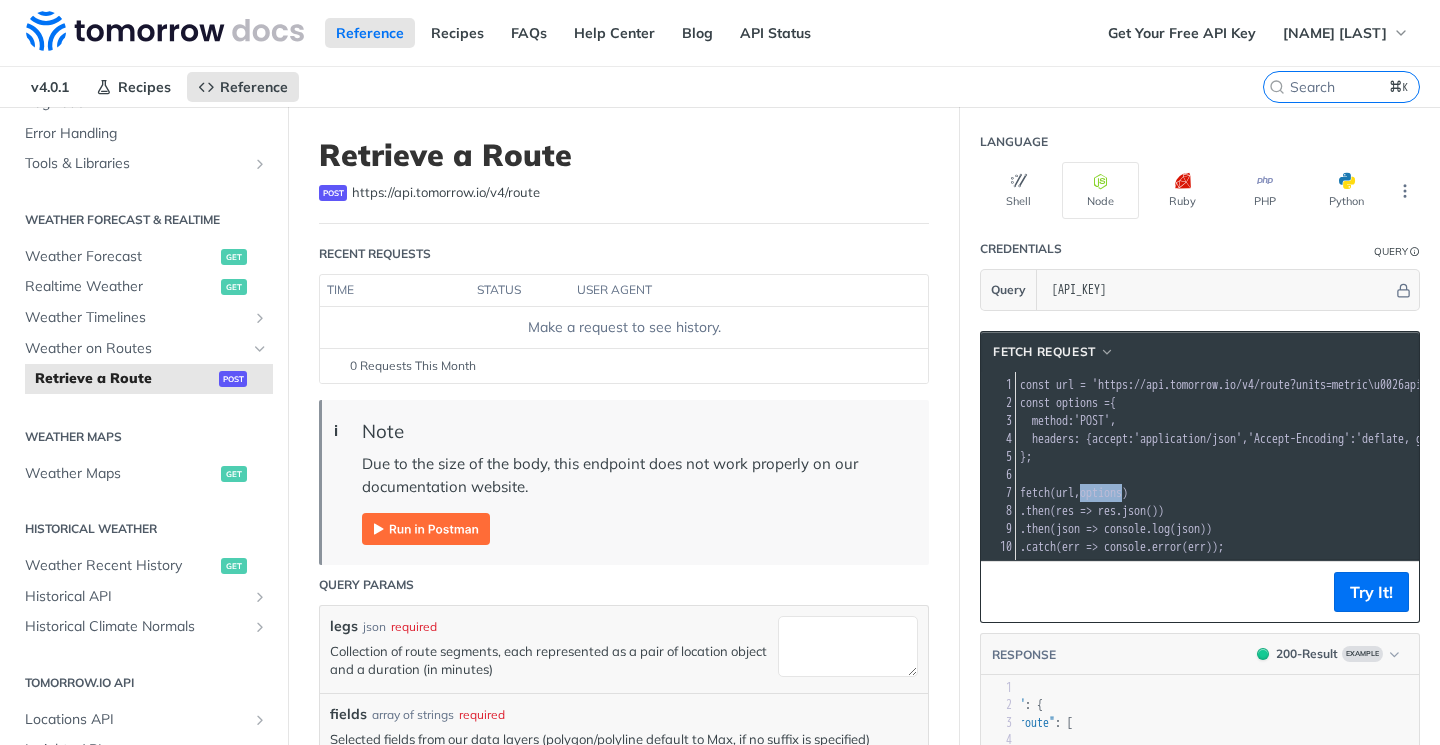 click on "options" at bounding box center (1101, 493) 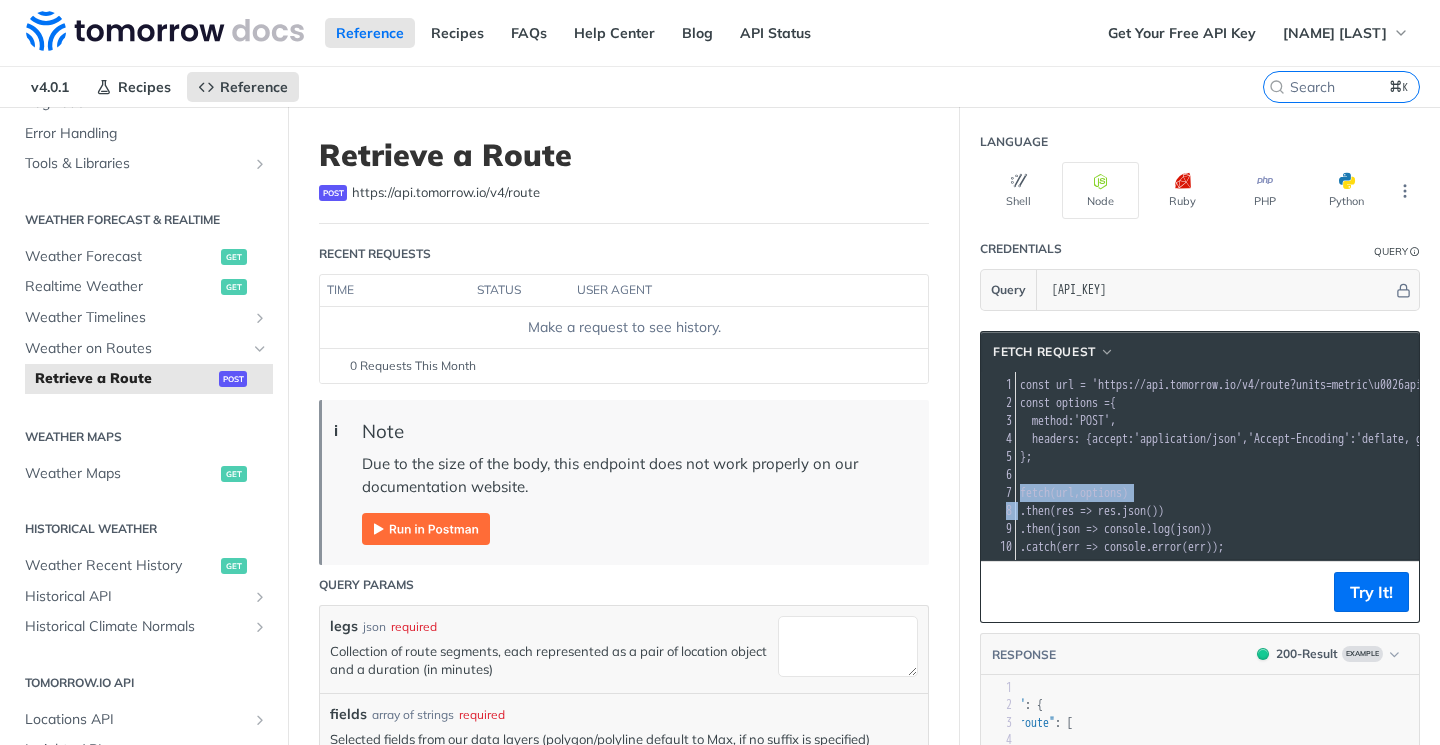 click on "options" at bounding box center [1101, 493] 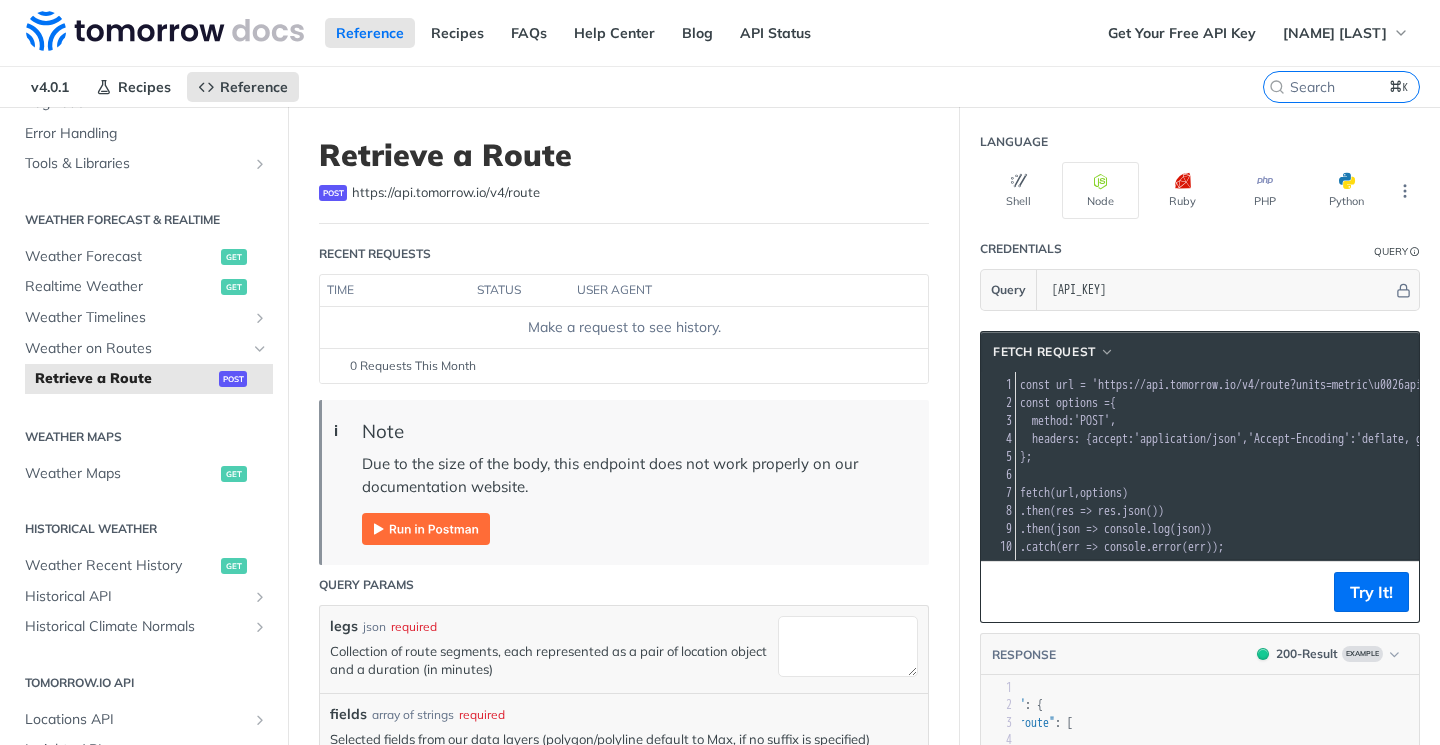 click on "options" at bounding box center [1101, 493] 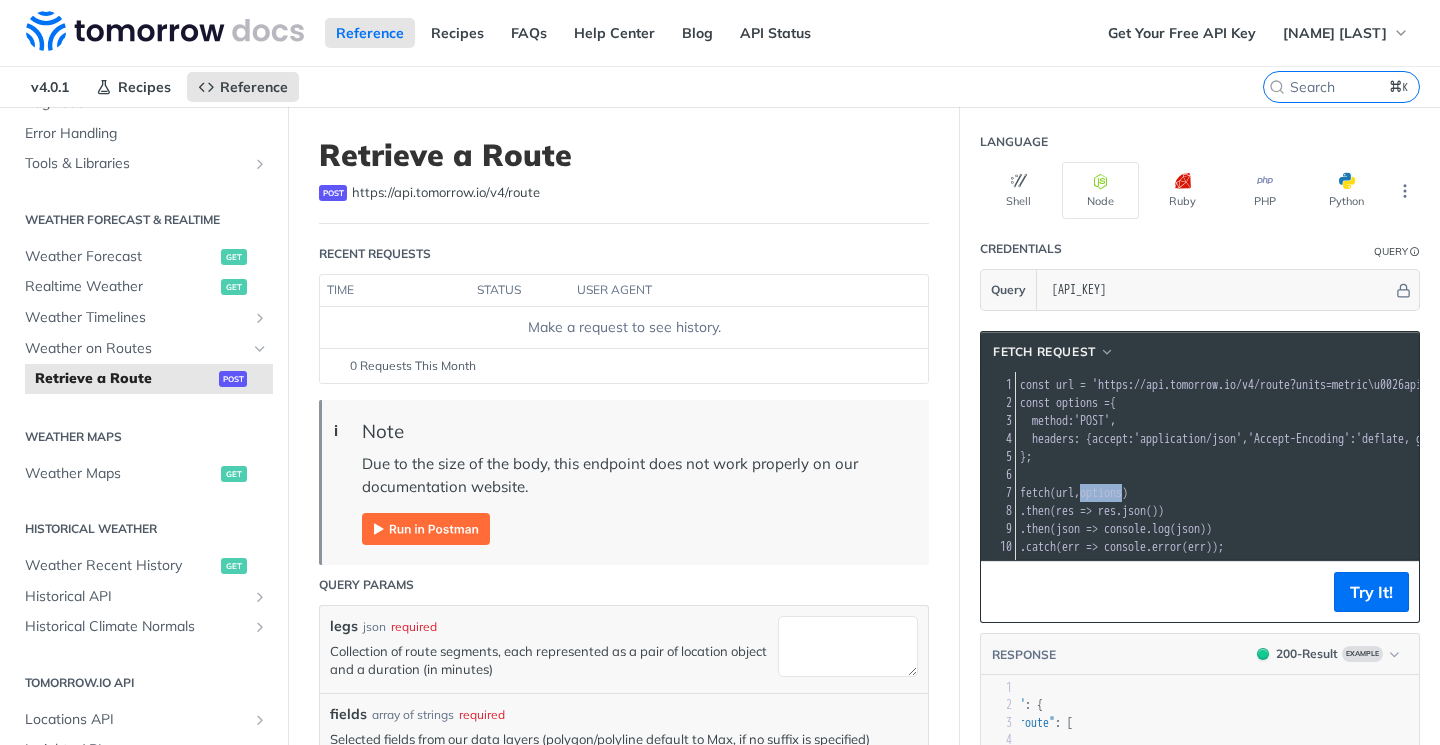 scroll, scrollTop: 0, scrollLeft: 25, axis: horizontal 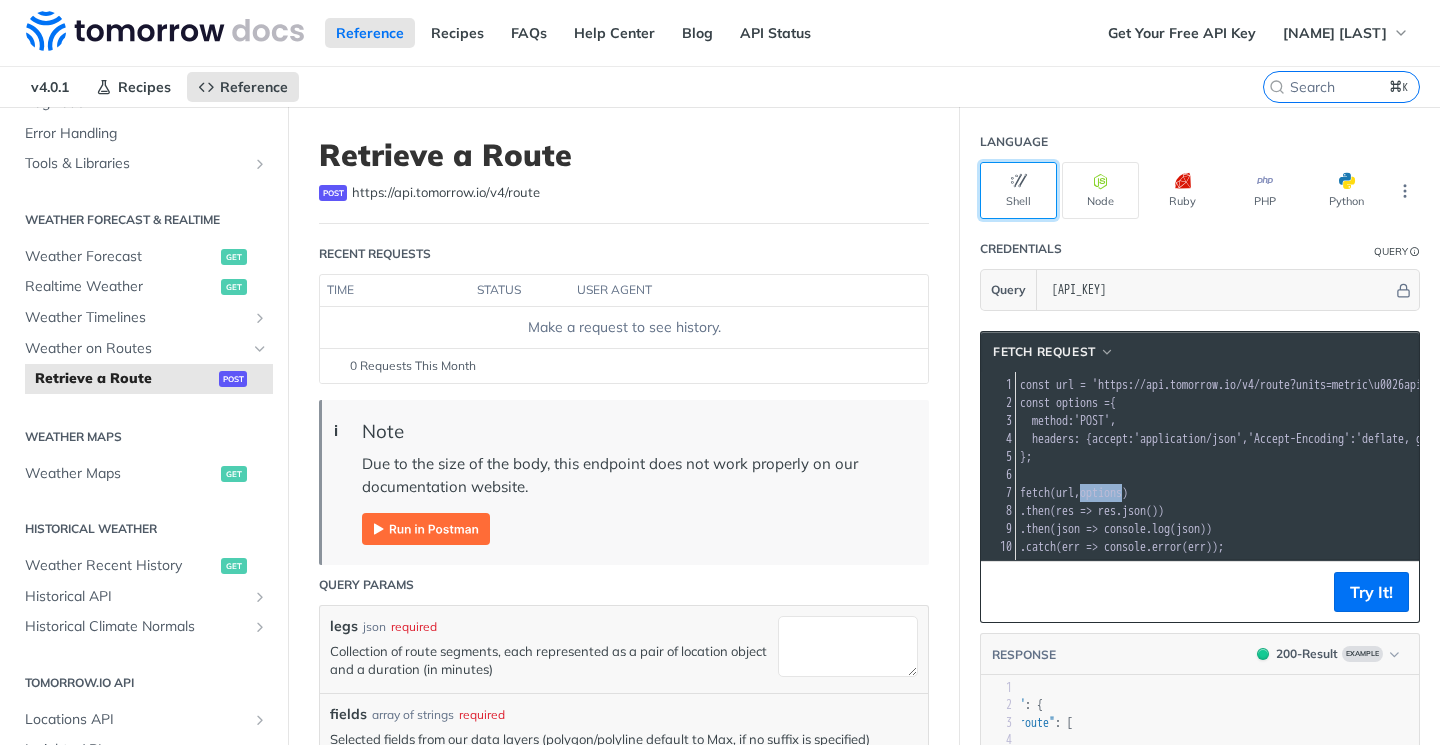click on "Shell" at bounding box center [1018, 190] 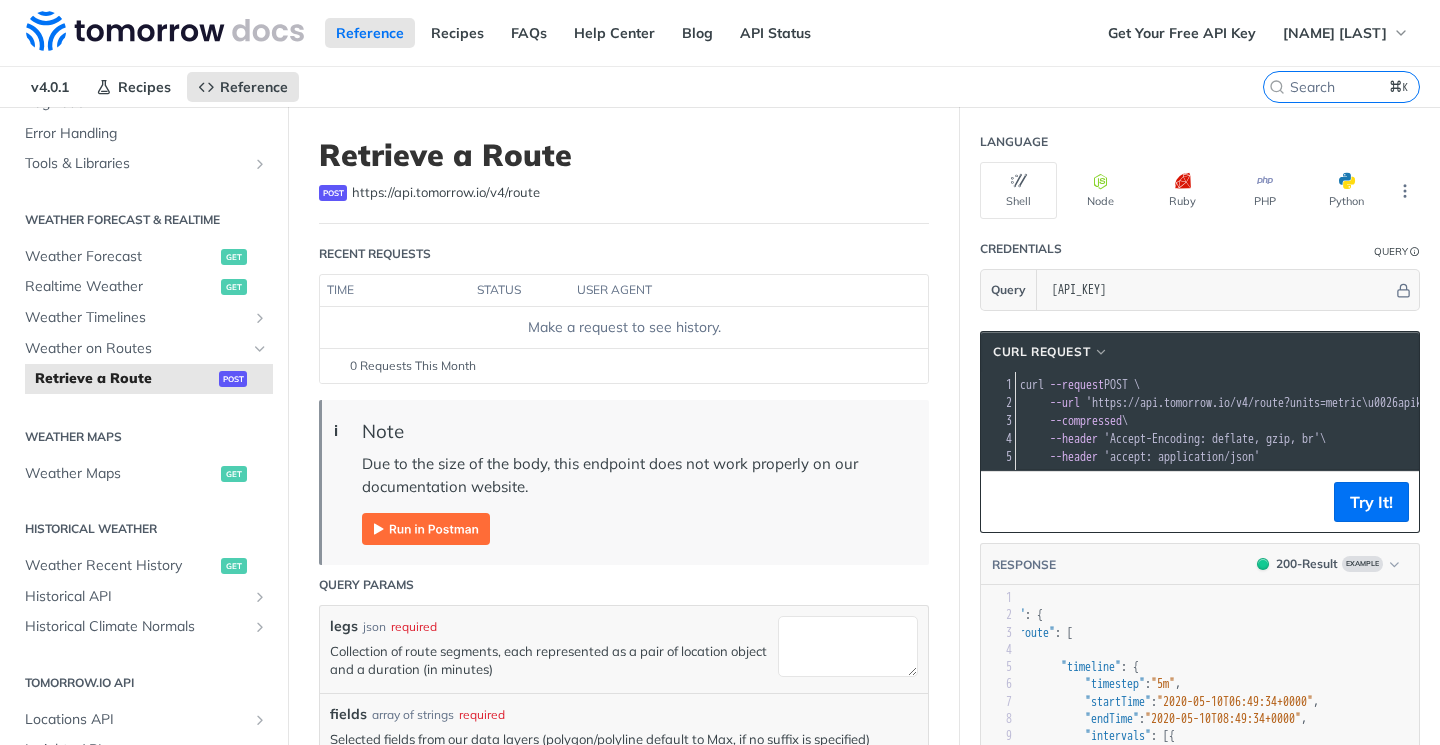 click on "--compressed  \" at bounding box center [1380, 421] 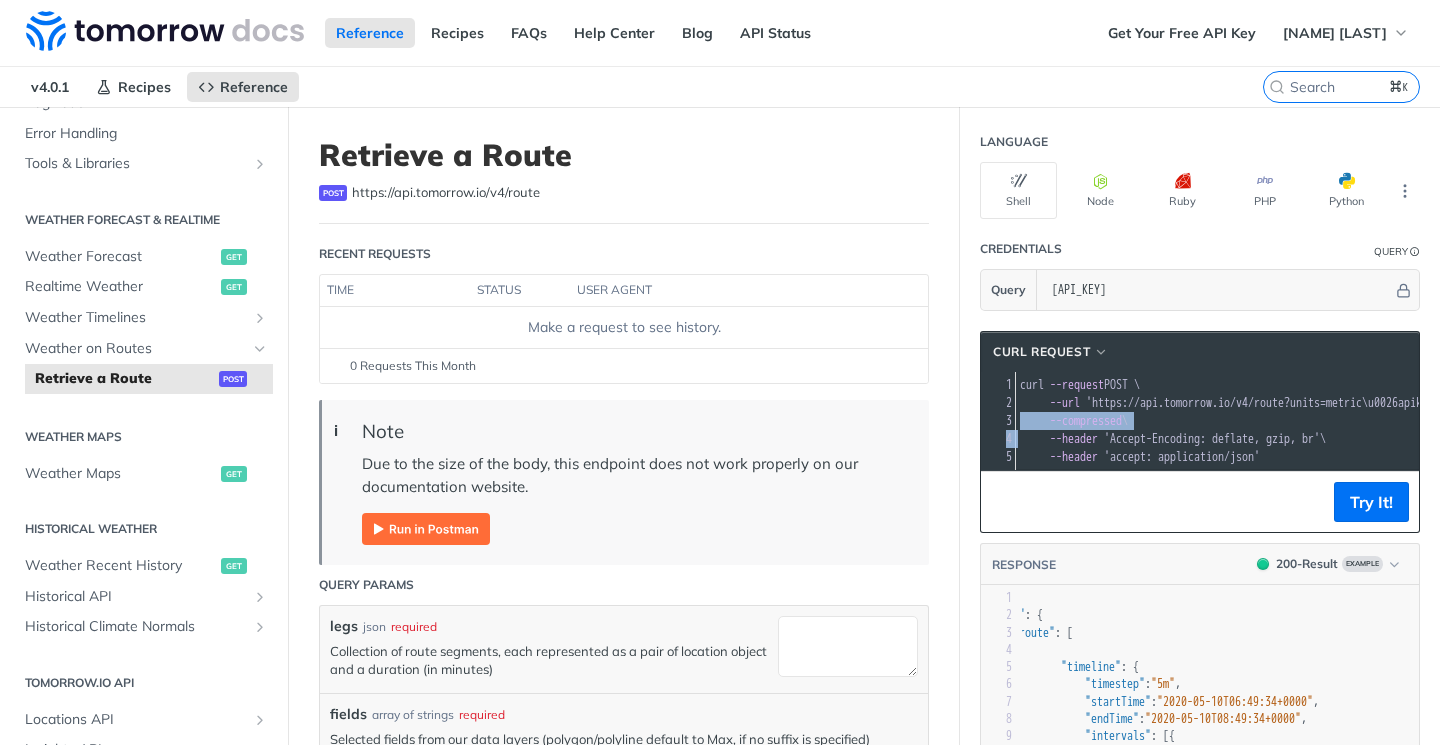click on "--compressed  \" at bounding box center [1380, 421] 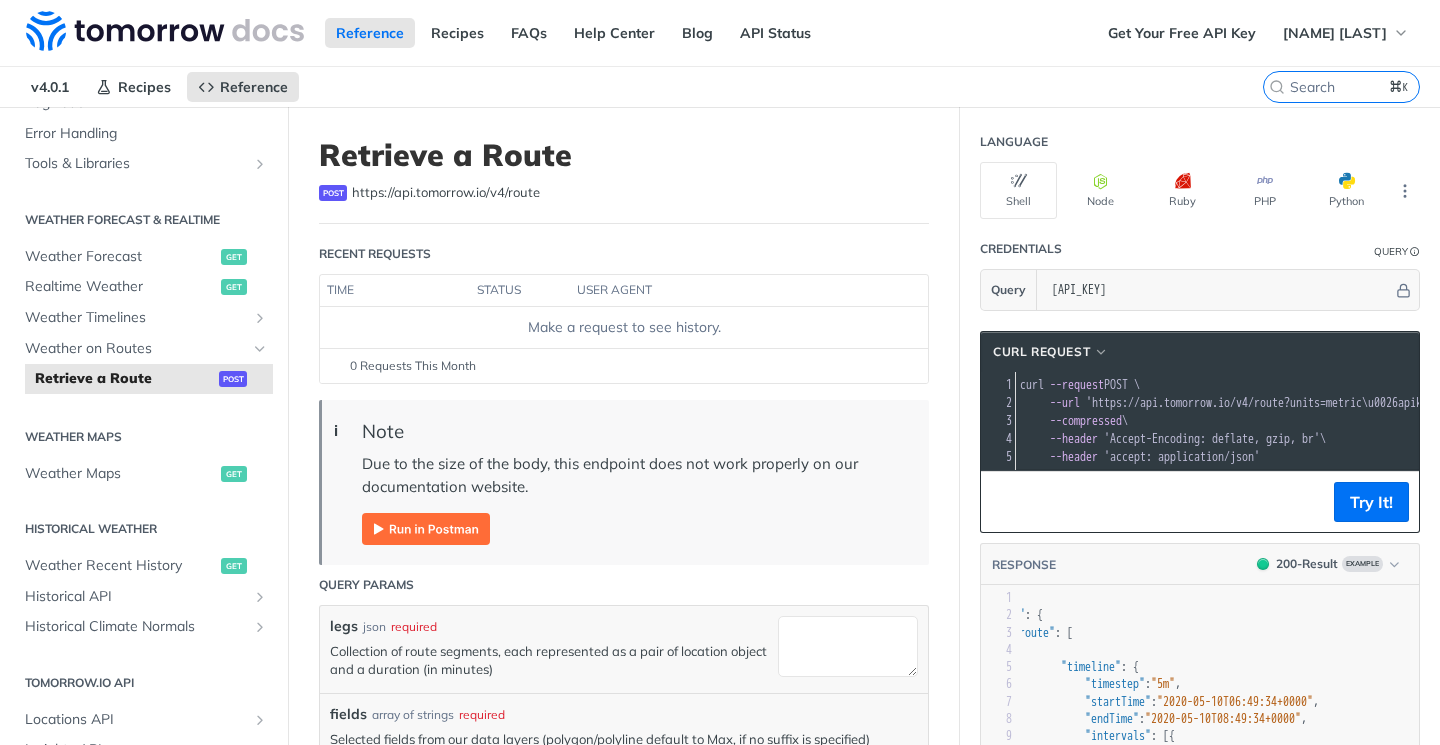 click on "--compressed  \" at bounding box center (1380, 421) 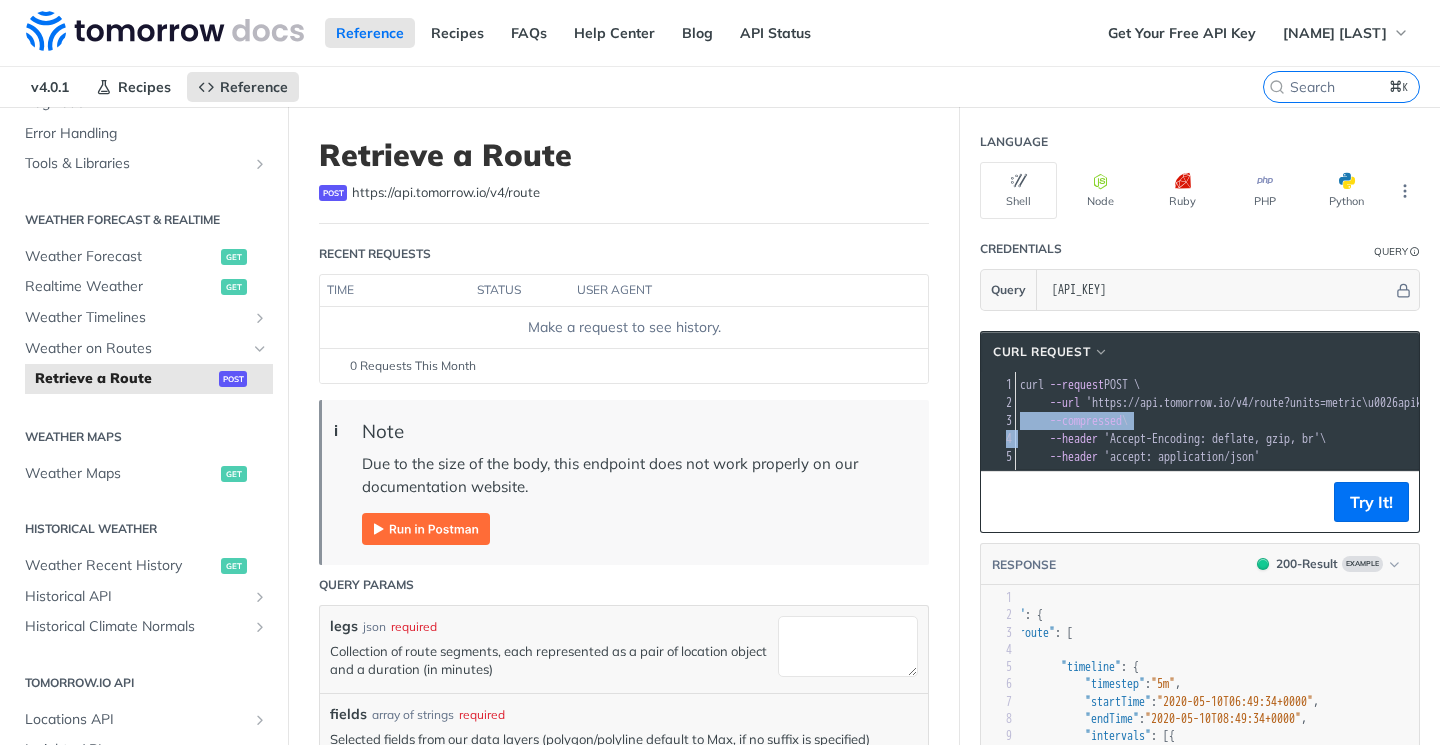 click on "--compressed  \" at bounding box center (1380, 421) 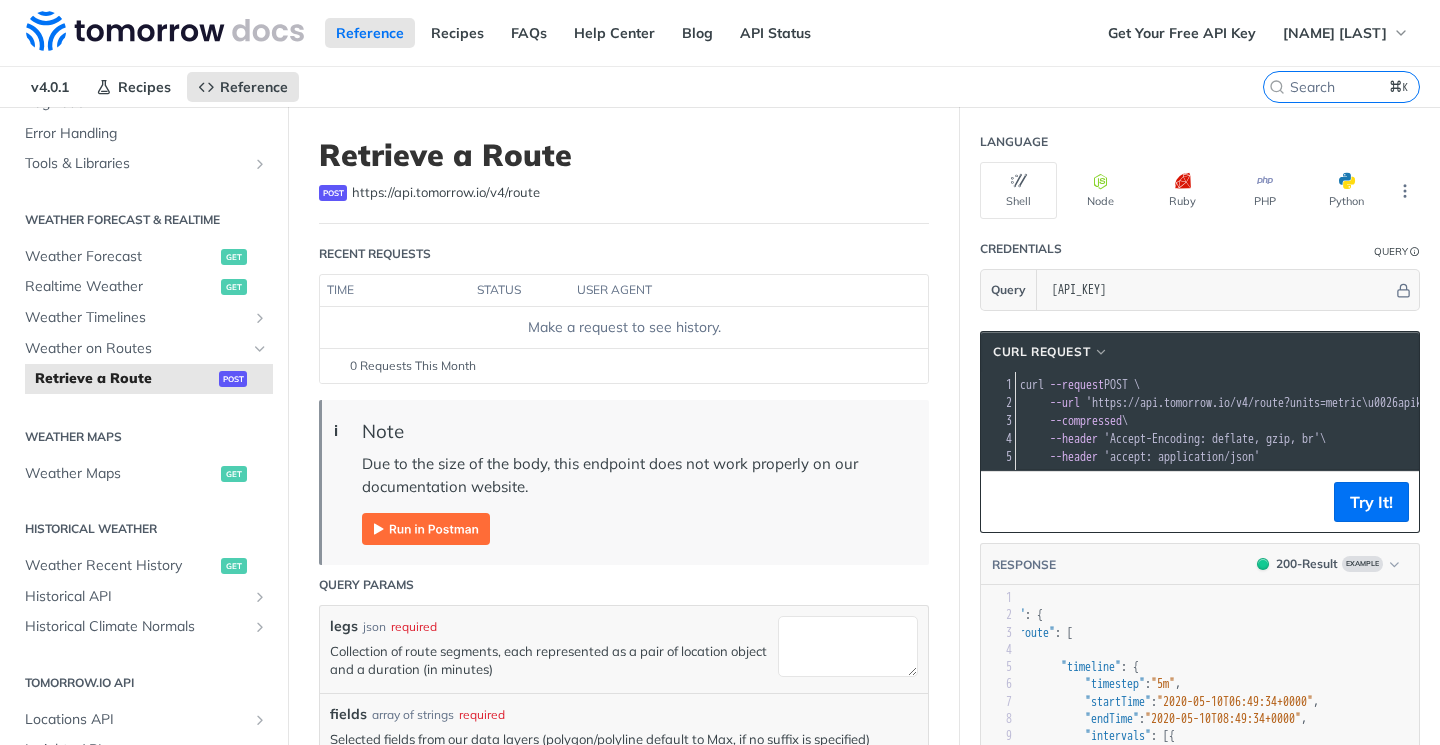 click on "--compressed  \" at bounding box center [1380, 421] 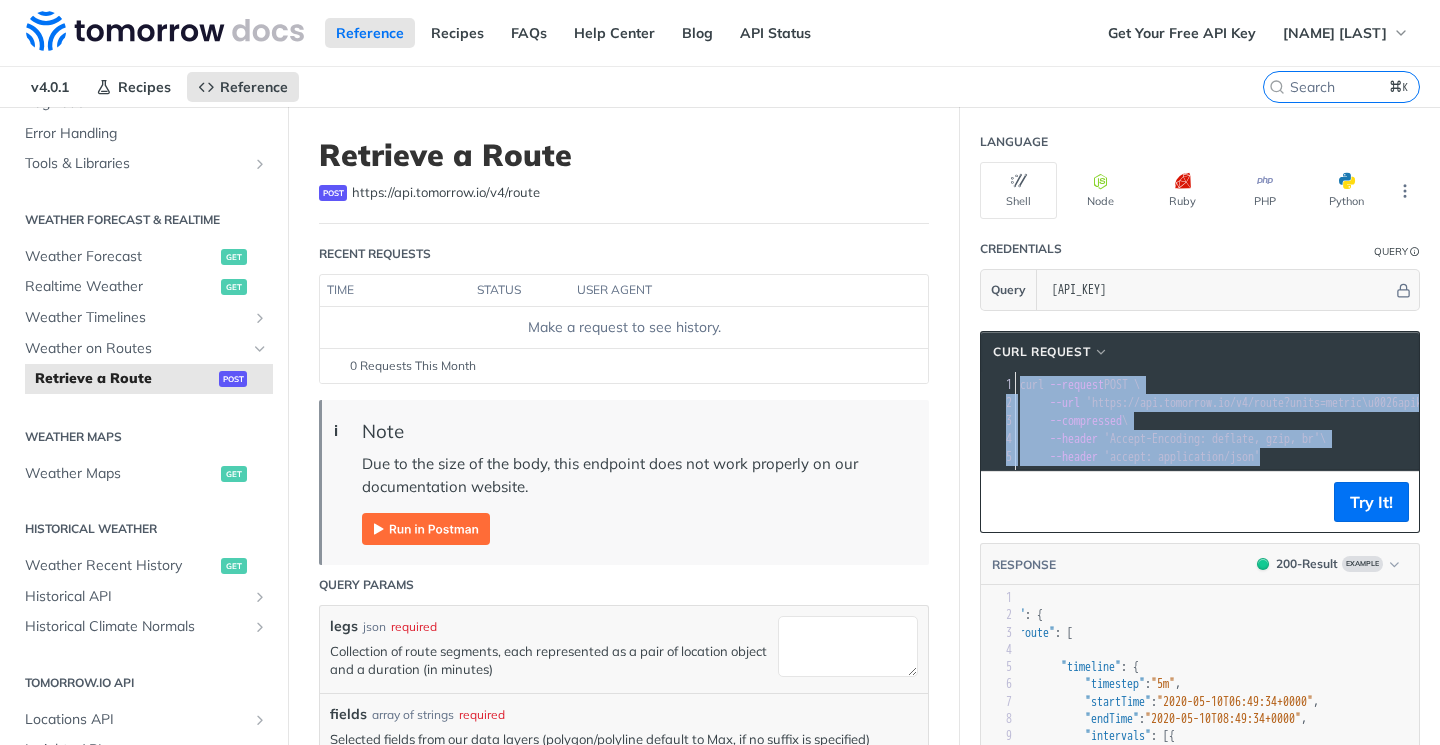 drag, startPoint x: 1021, startPoint y: 383, endPoint x: 1369, endPoint y: 657, distance: 442.92212 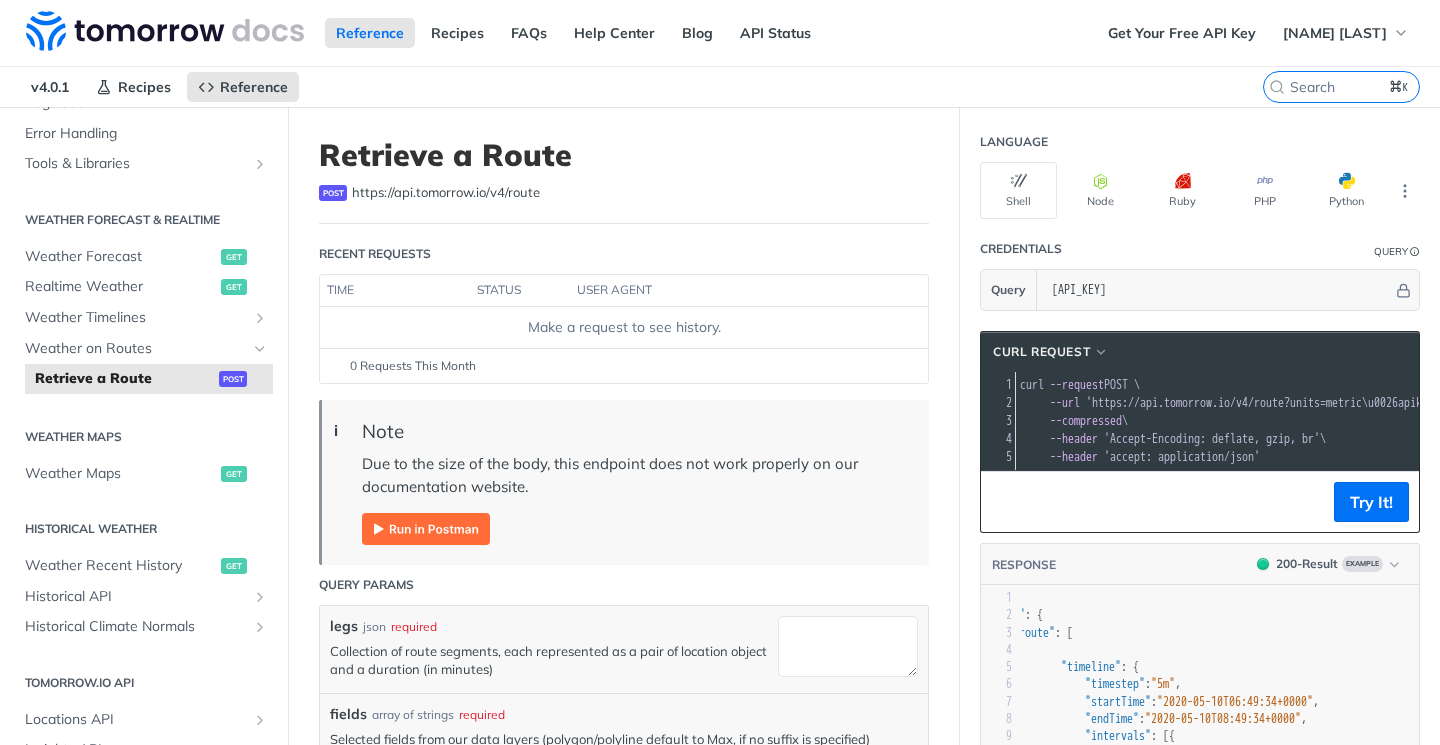 click on "--compressed  \" at bounding box center (1380, 421) 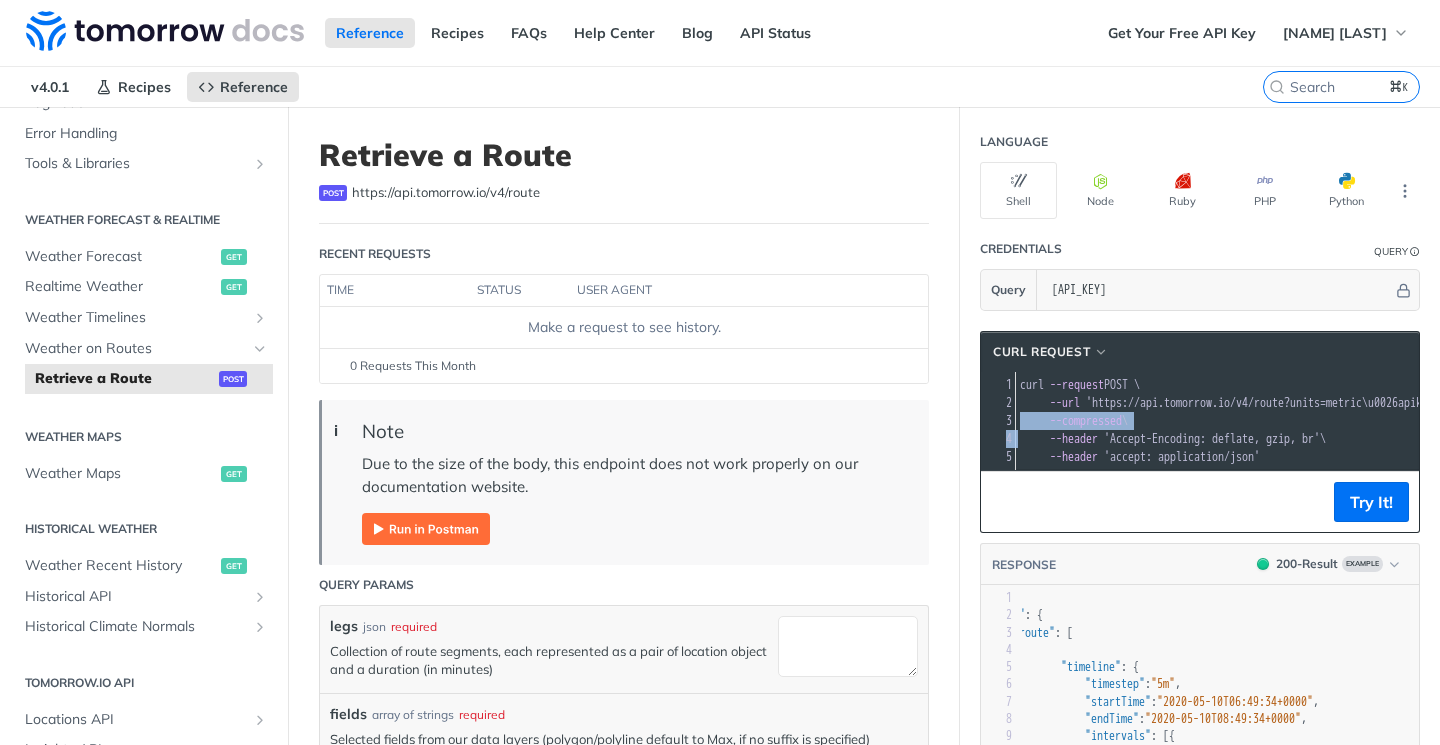 click on "--compressed  \" at bounding box center [1380, 421] 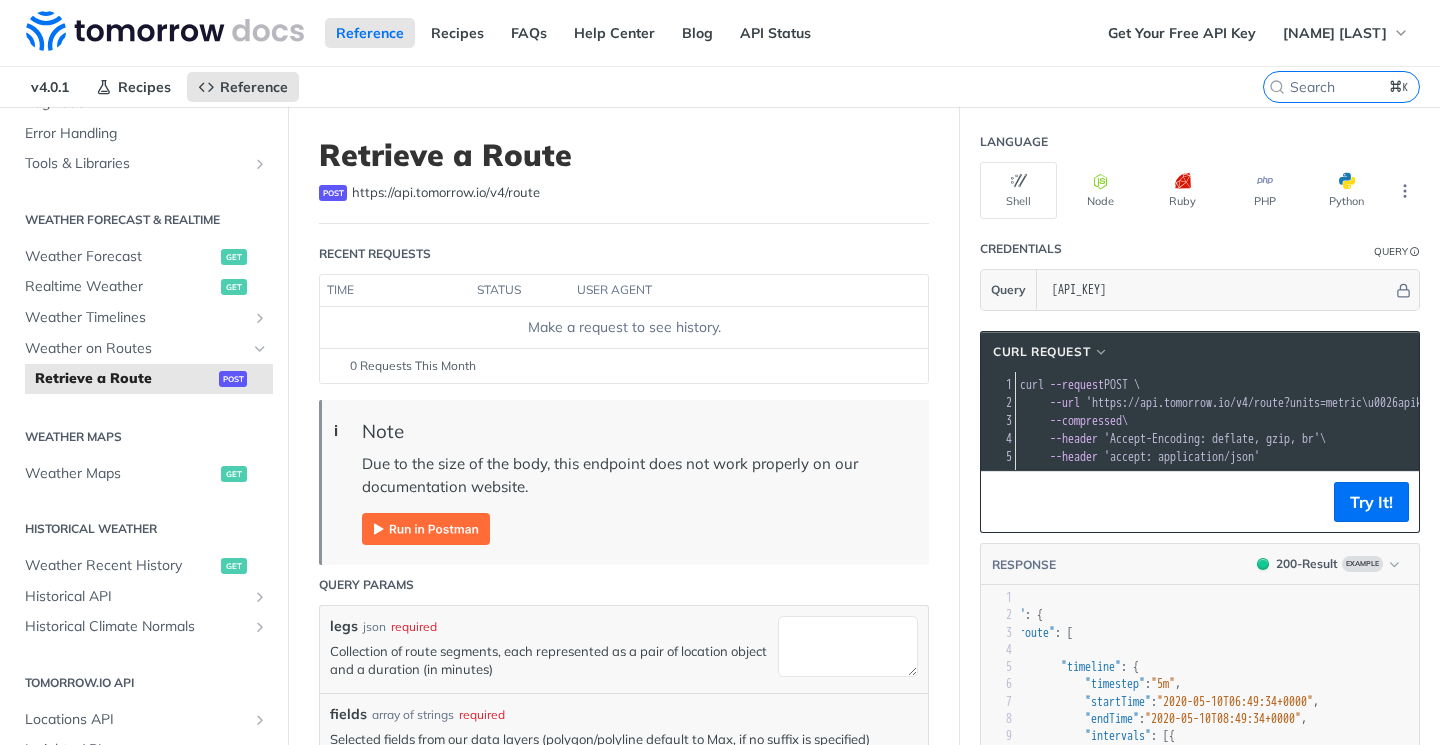click on "--compressed  \" at bounding box center (1380, 421) 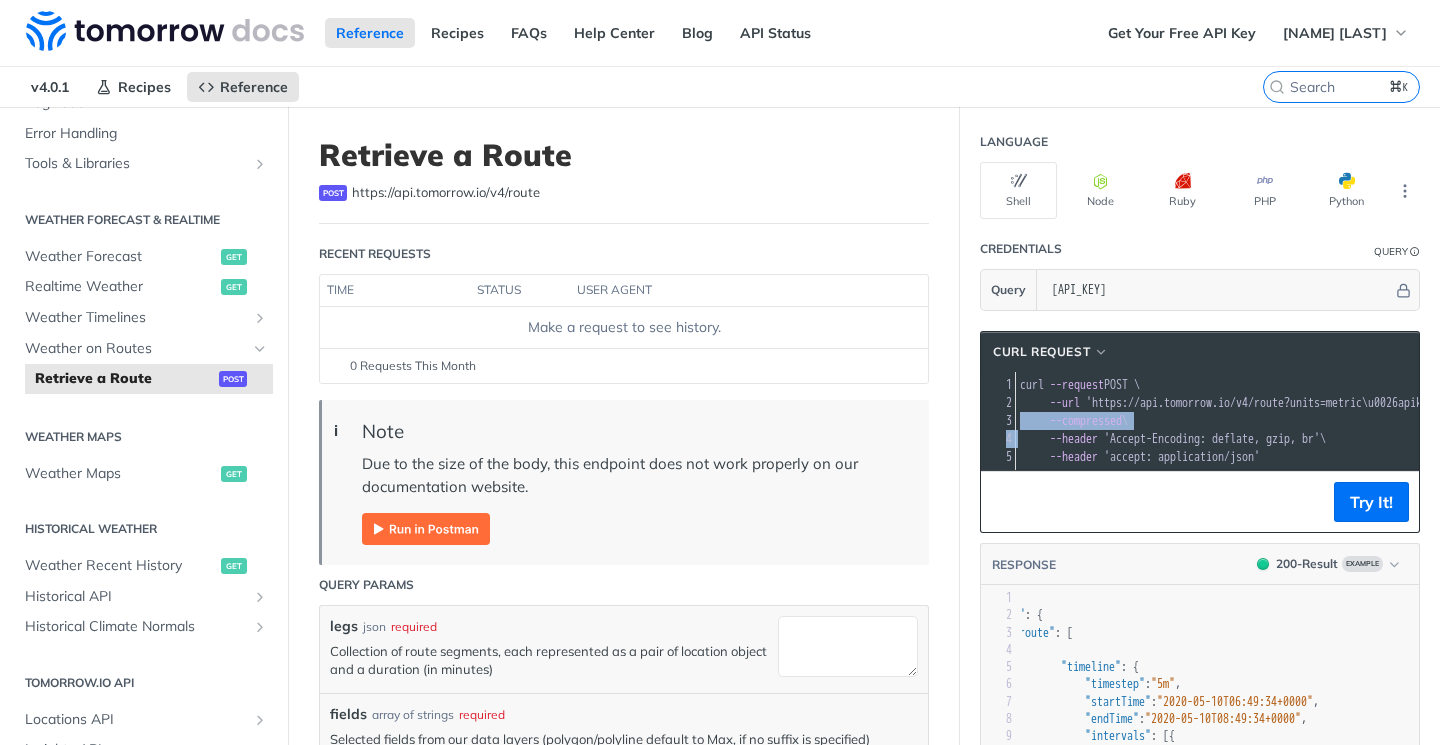 click on "--compressed  \" at bounding box center [1380, 421] 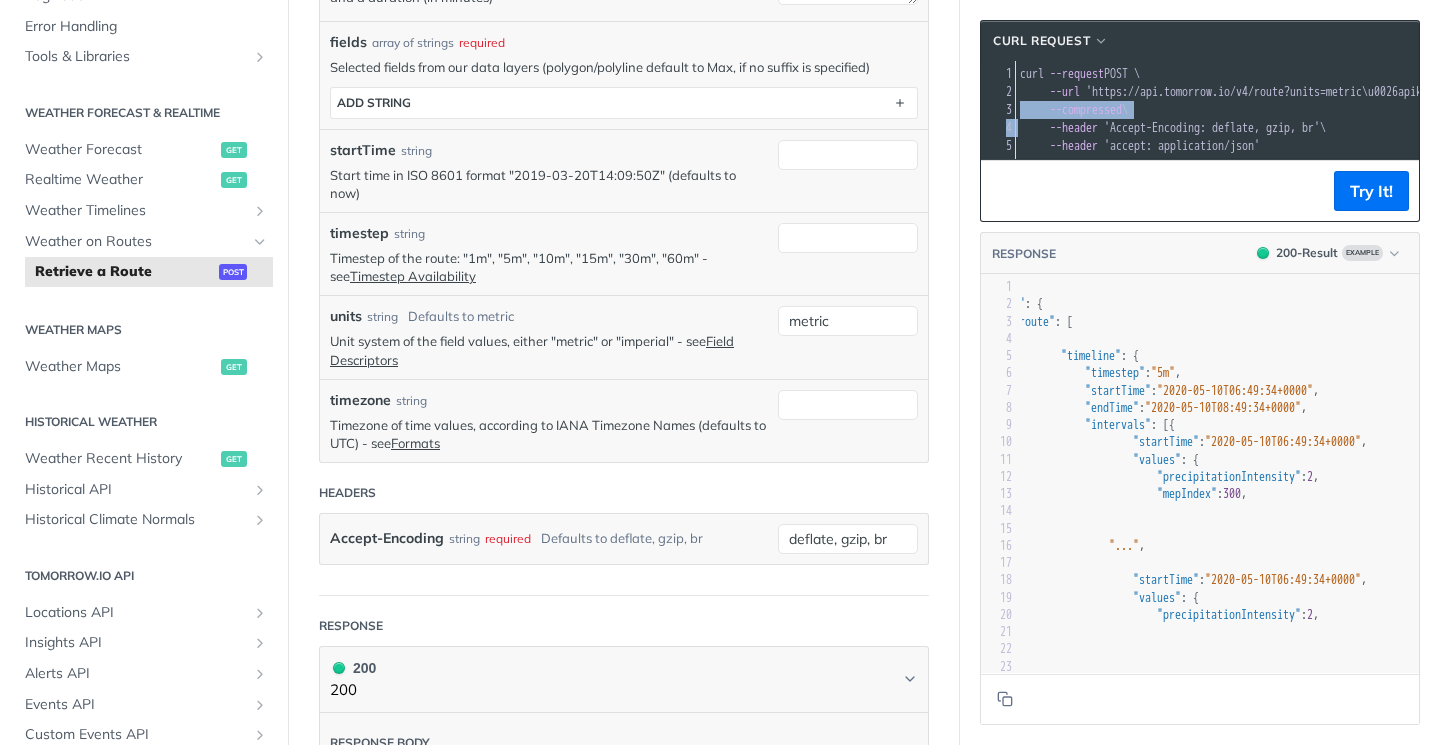 scroll, scrollTop: 498, scrollLeft: 0, axis: vertical 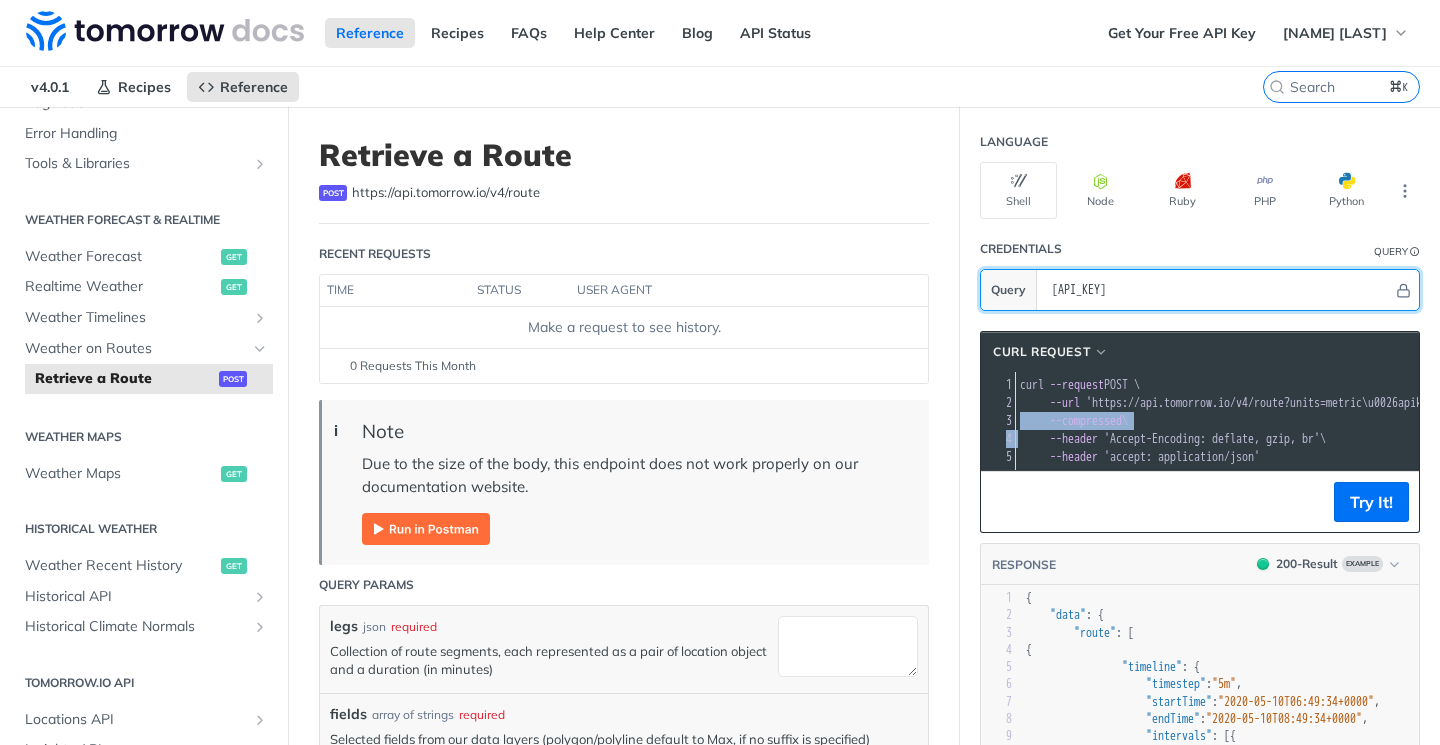 click on "[API_KEY]" at bounding box center (1217, 290) 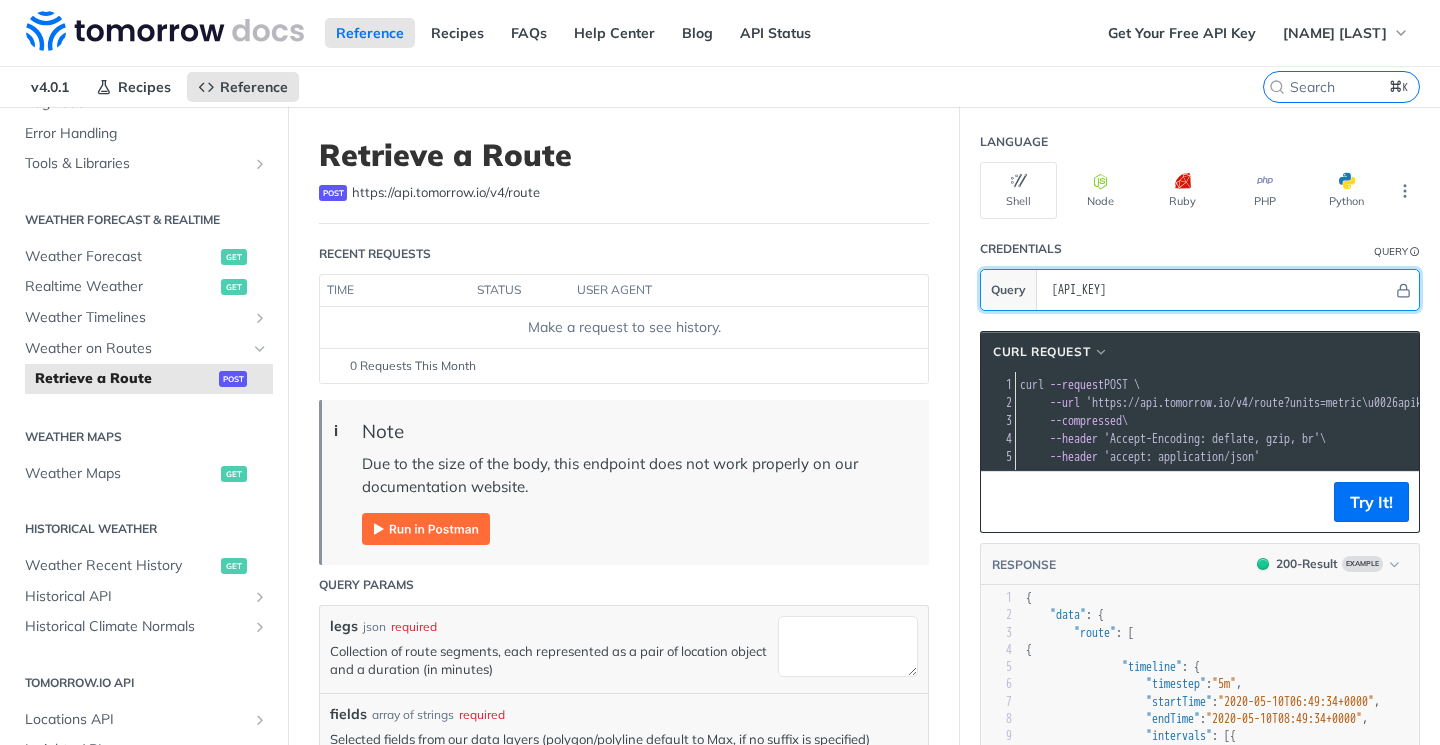 click on "[API_KEY]" at bounding box center [1217, 290] 